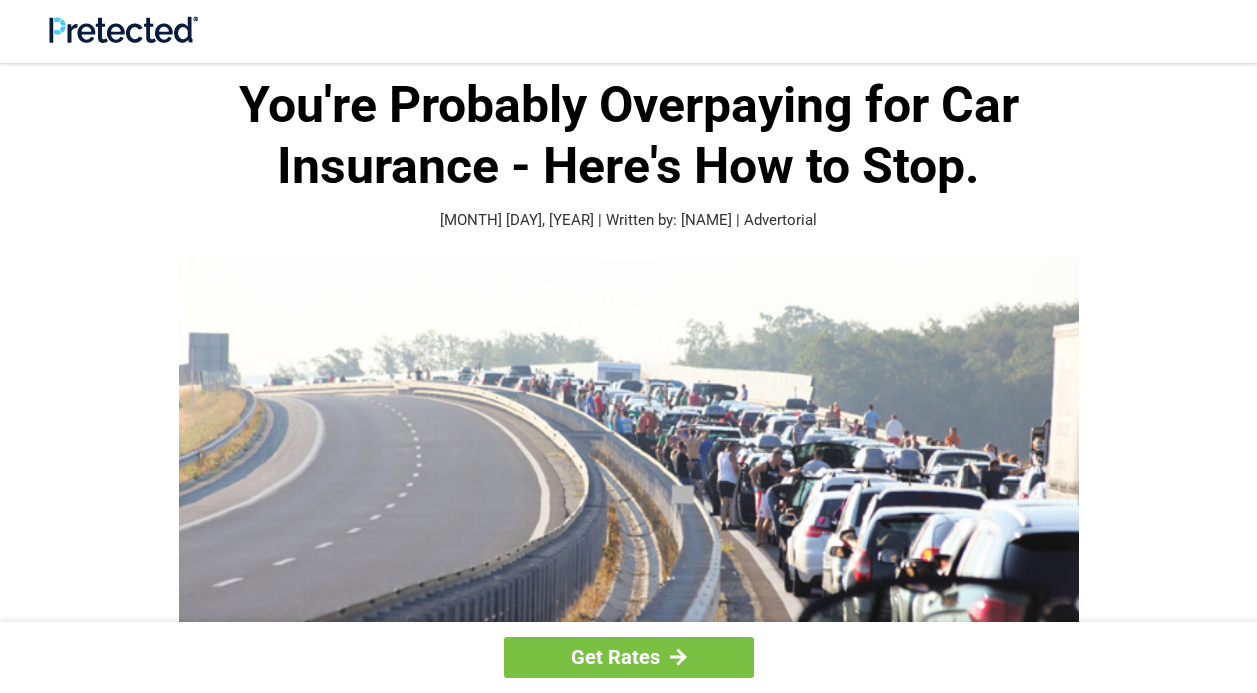 scroll, scrollTop: 0, scrollLeft: 0, axis: both 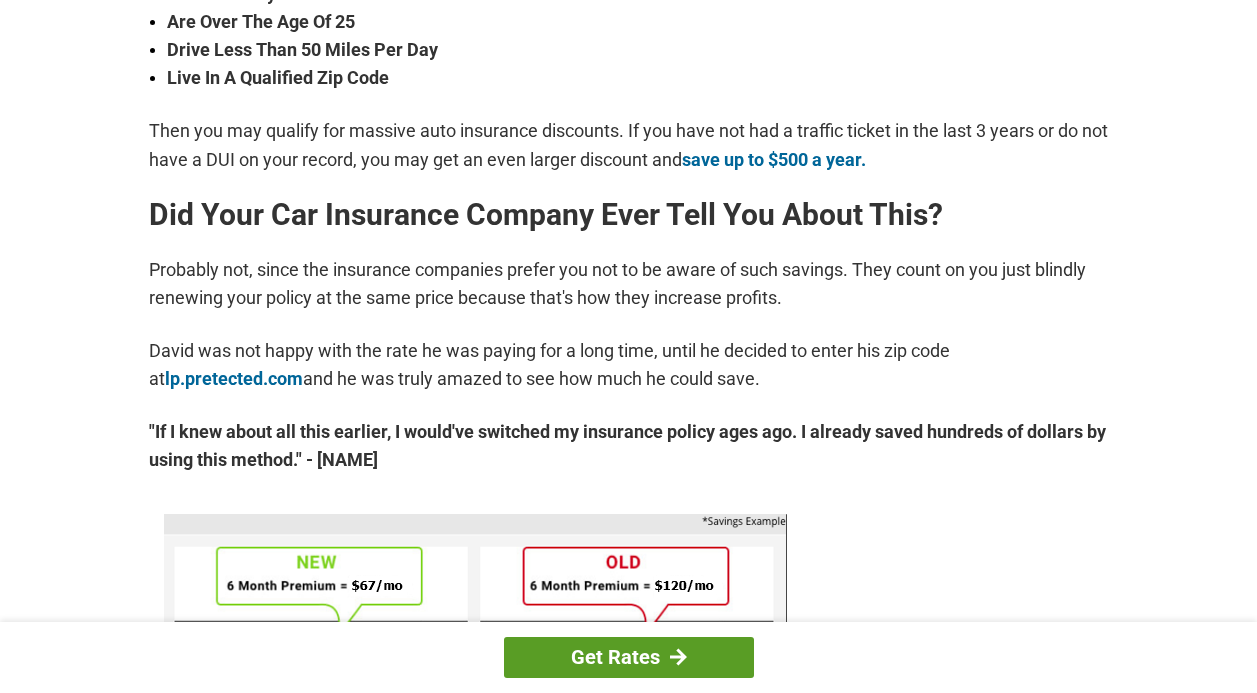 click on "Get Rates" at bounding box center [629, 657] 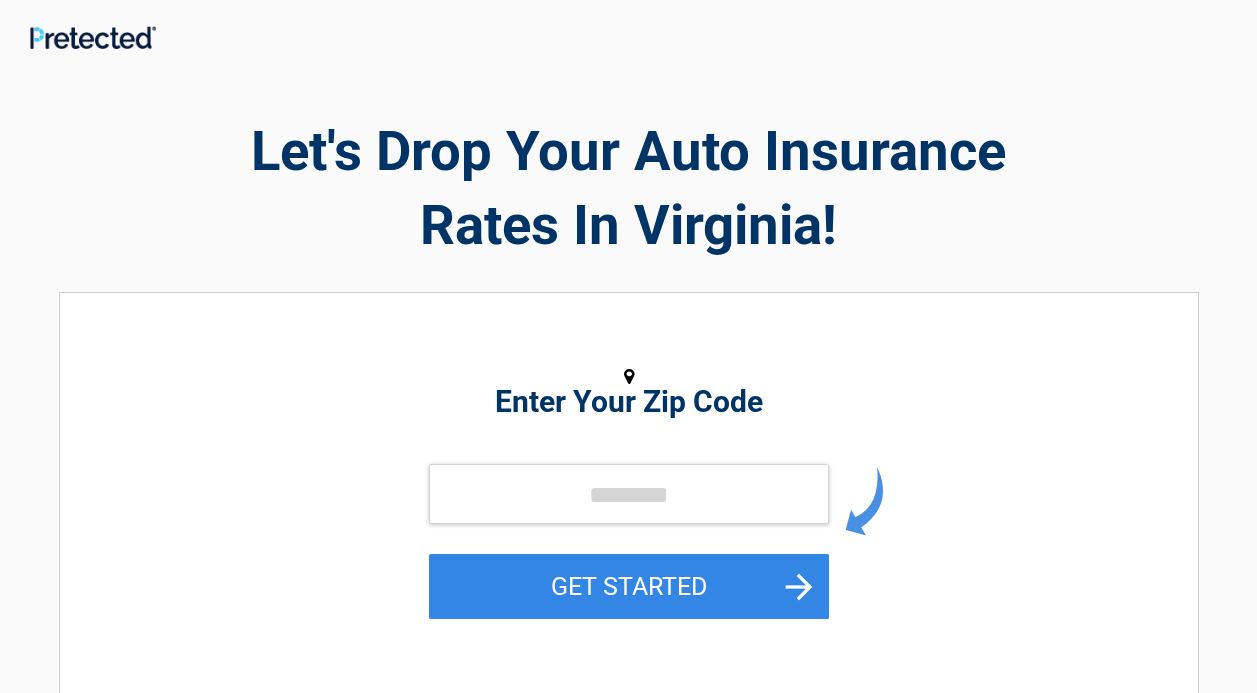 scroll, scrollTop: 0, scrollLeft: 0, axis: both 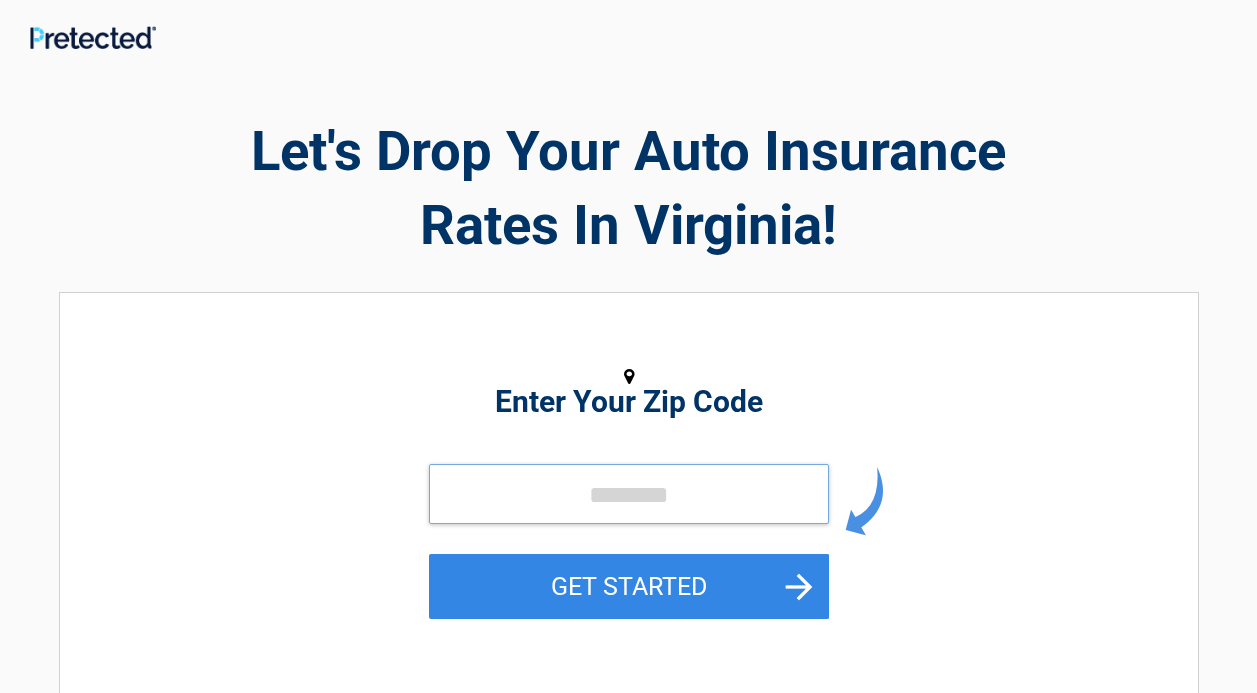 click at bounding box center [629, 494] 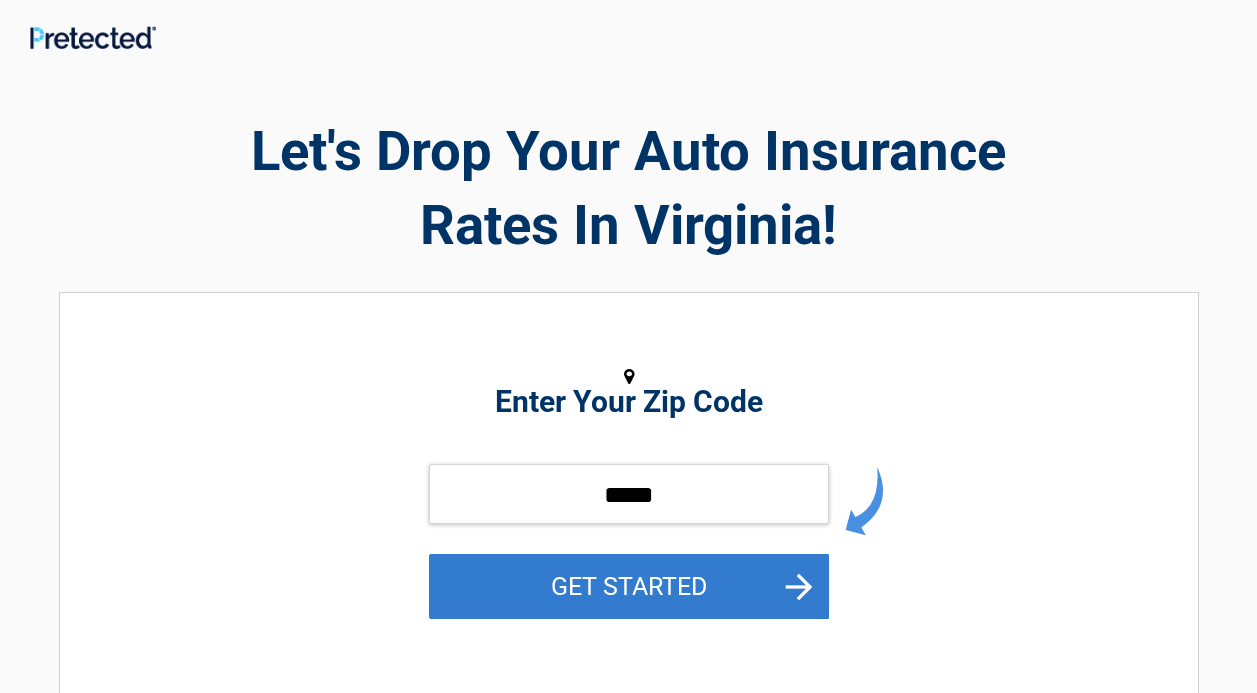 click on "GET STARTED" at bounding box center (629, 586) 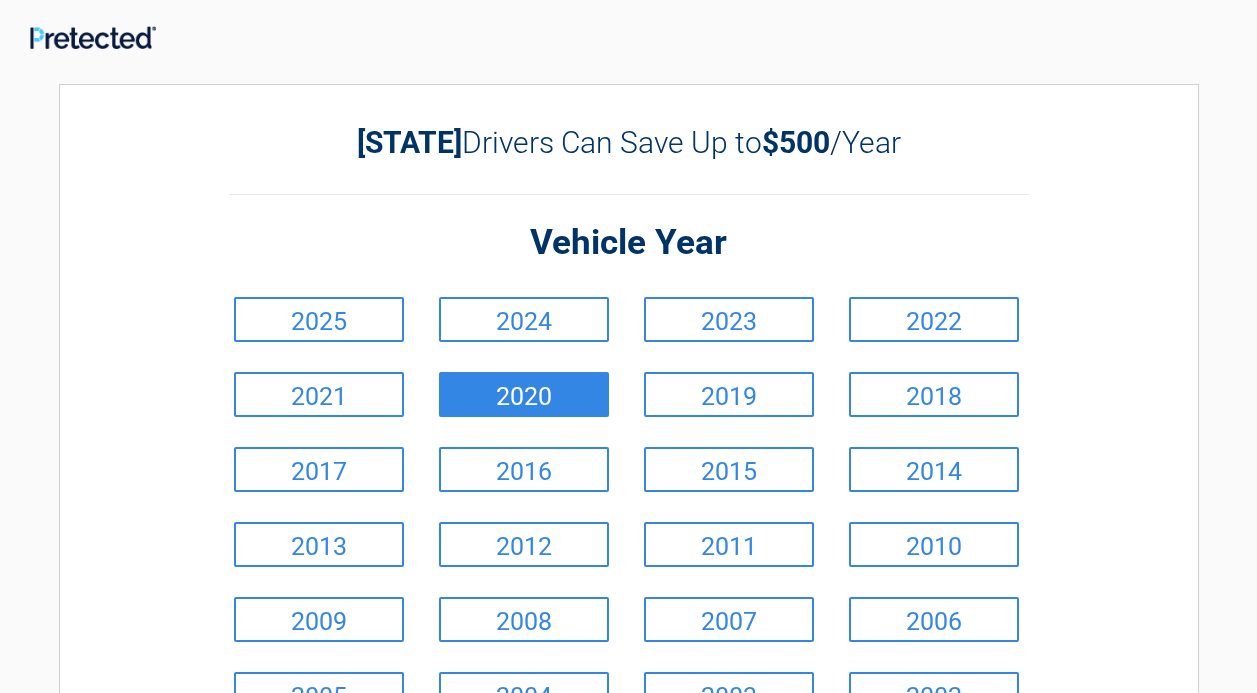 click on "2020" at bounding box center [524, 394] 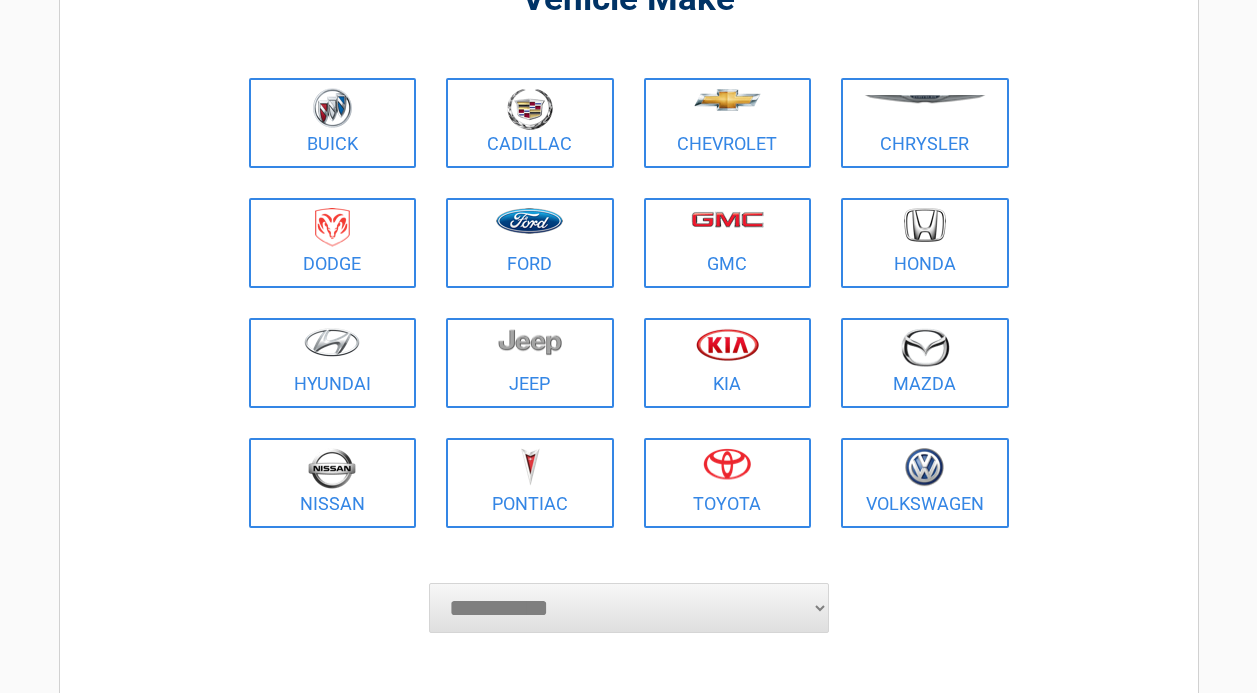 scroll, scrollTop: 193, scrollLeft: 0, axis: vertical 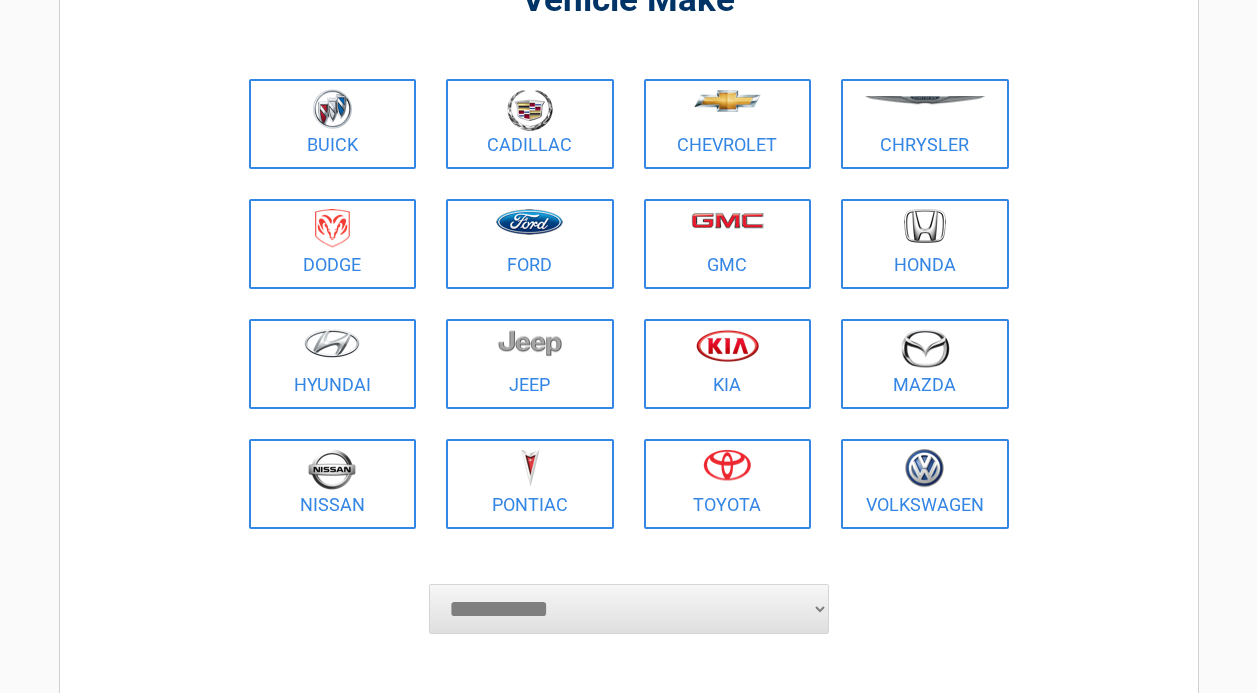 click on "**********" at bounding box center [629, 609] 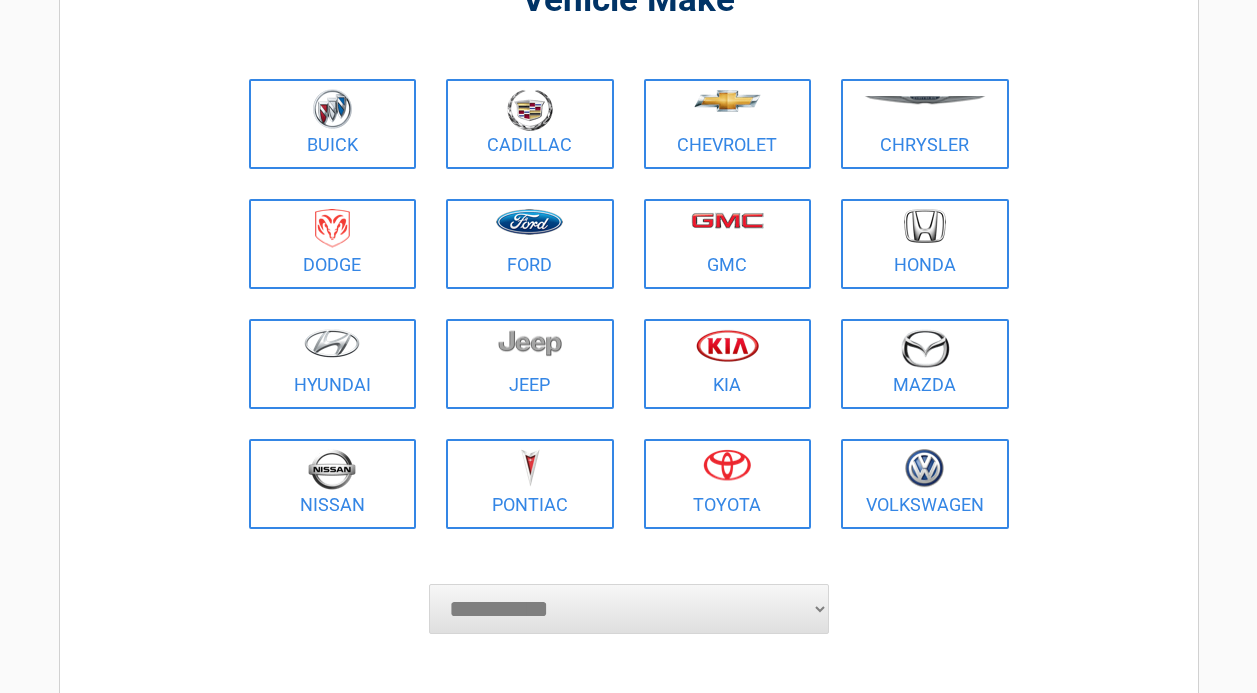 select on "*****" 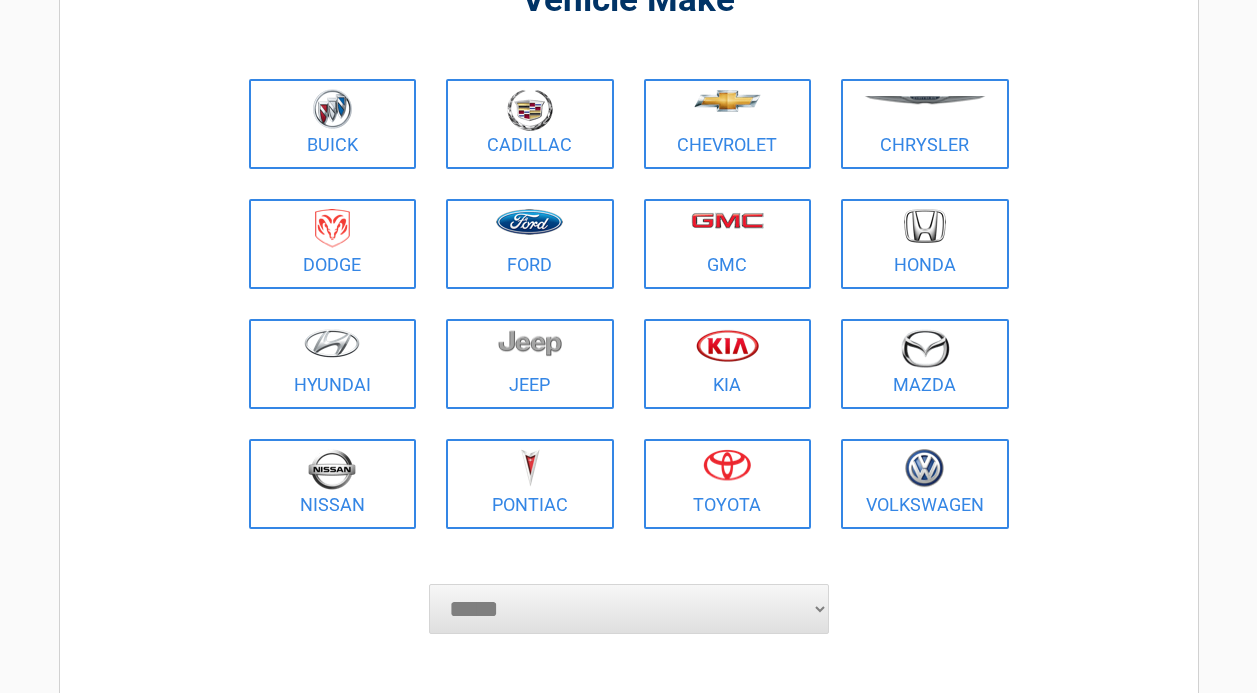 click on "**********" at bounding box center (629, 609) 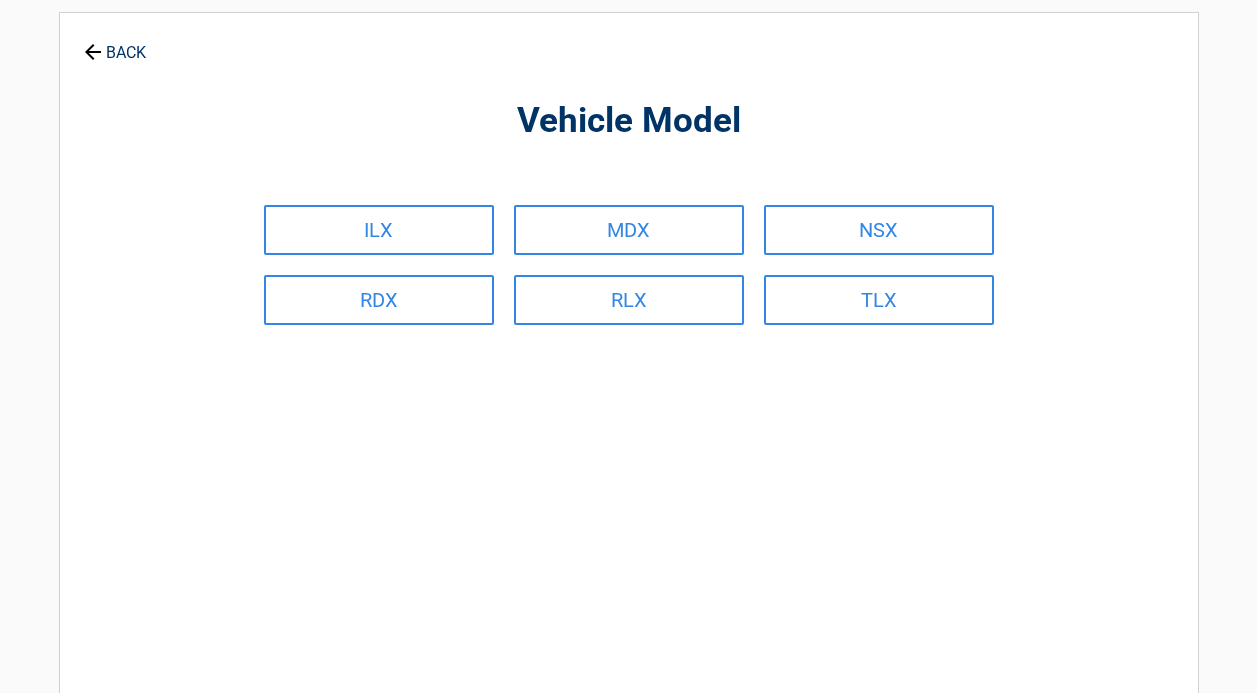 scroll, scrollTop: 0, scrollLeft: 0, axis: both 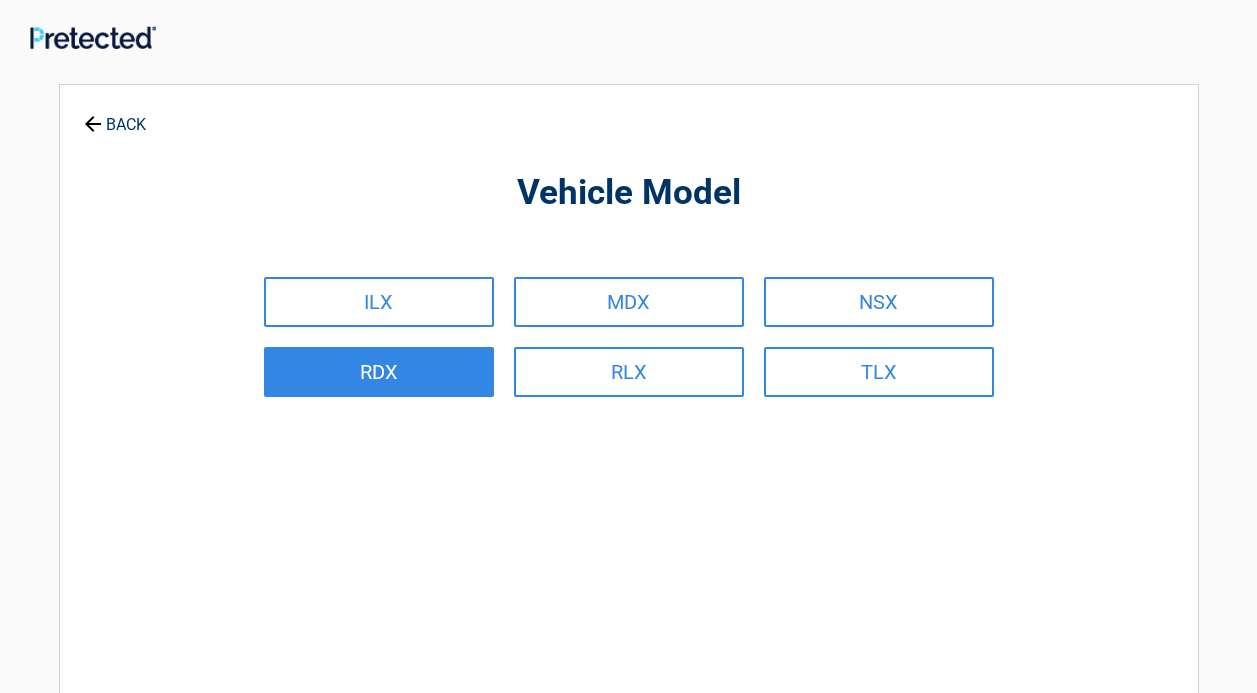 click on "RDX" at bounding box center (379, 372) 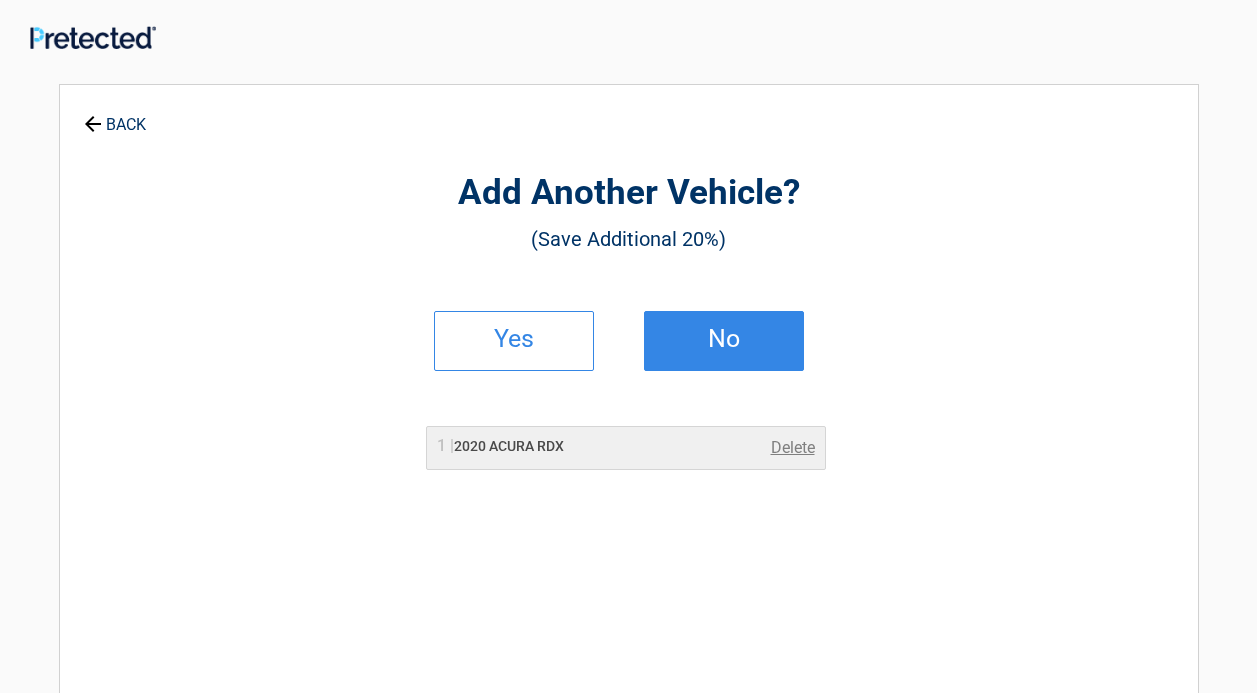 click on "No" at bounding box center [724, 341] 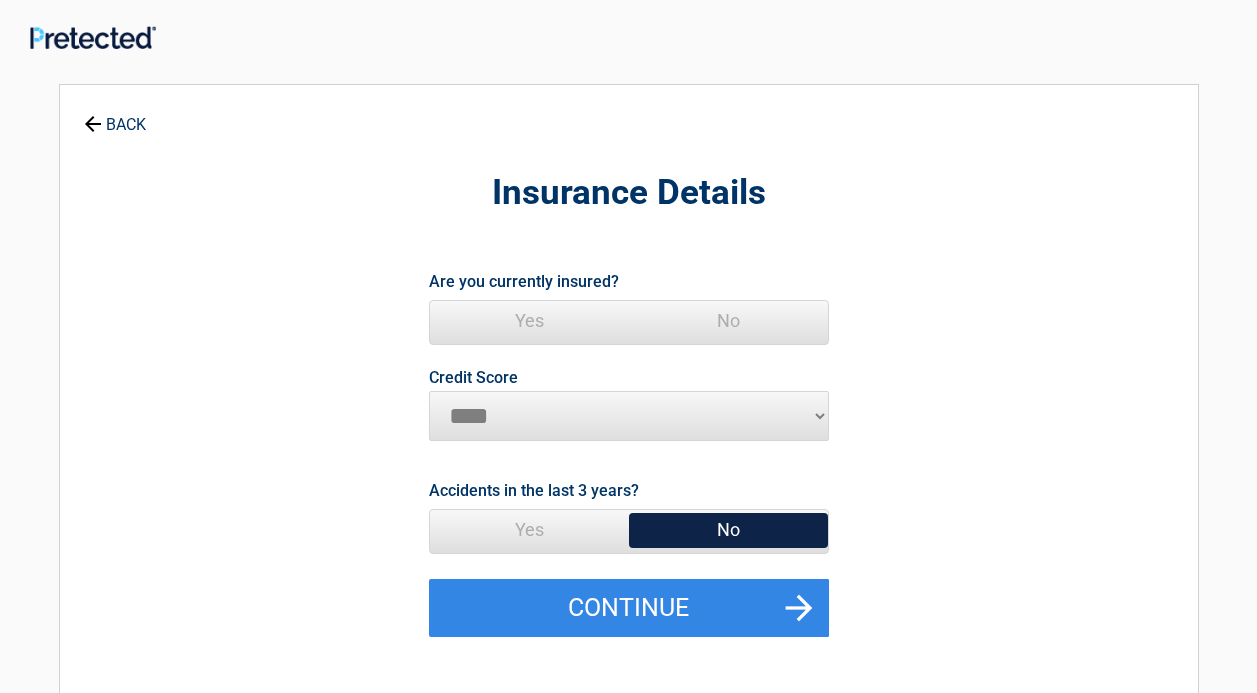 click on "Yes" at bounding box center (529, 321) 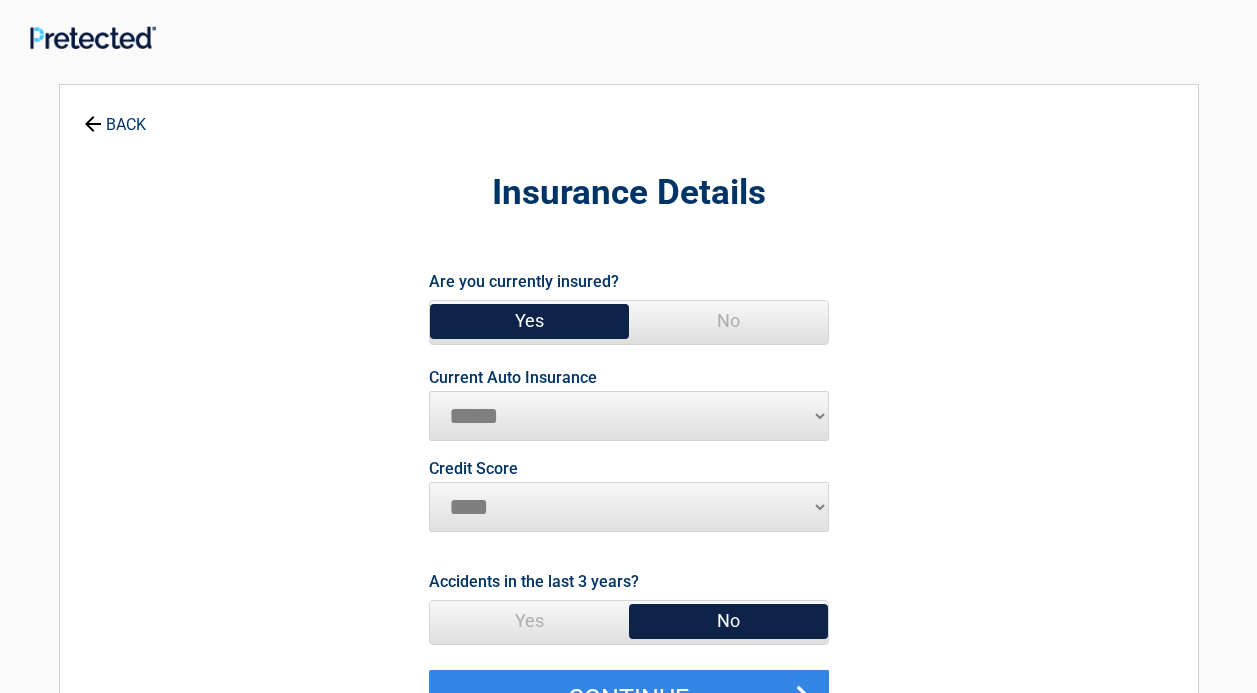 click on "**********" at bounding box center [629, 416] 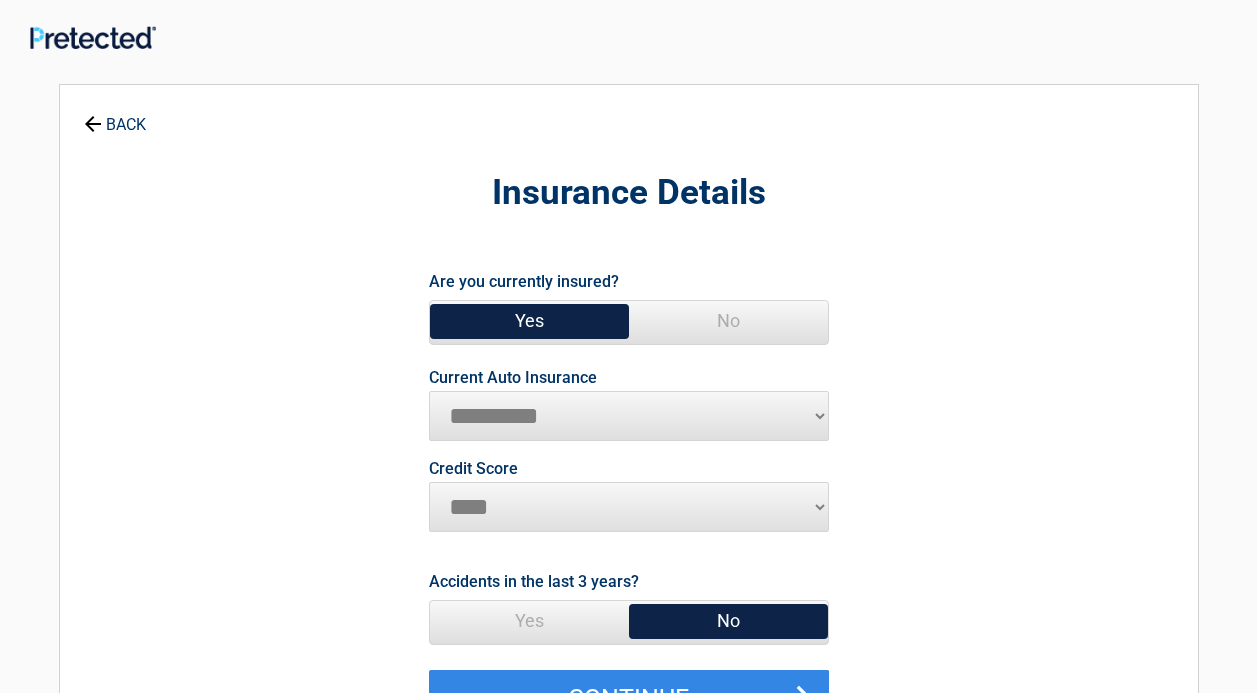 click on "**********" at bounding box center [629, 416] 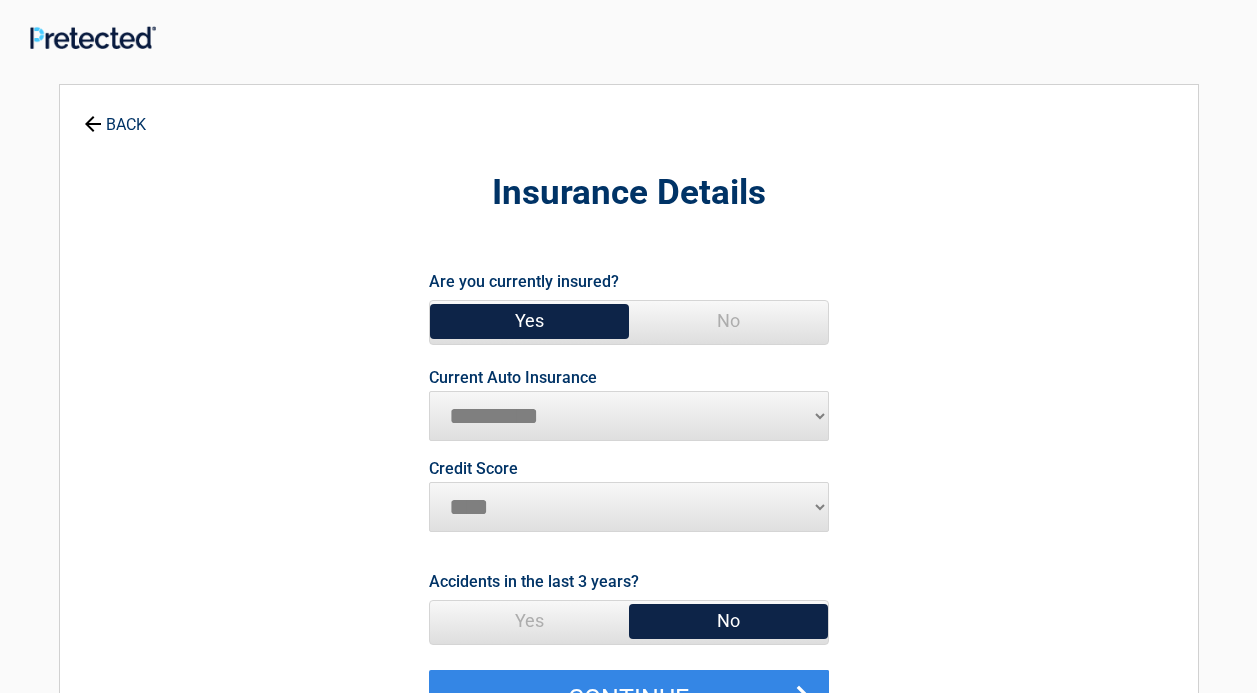 select on "**********" 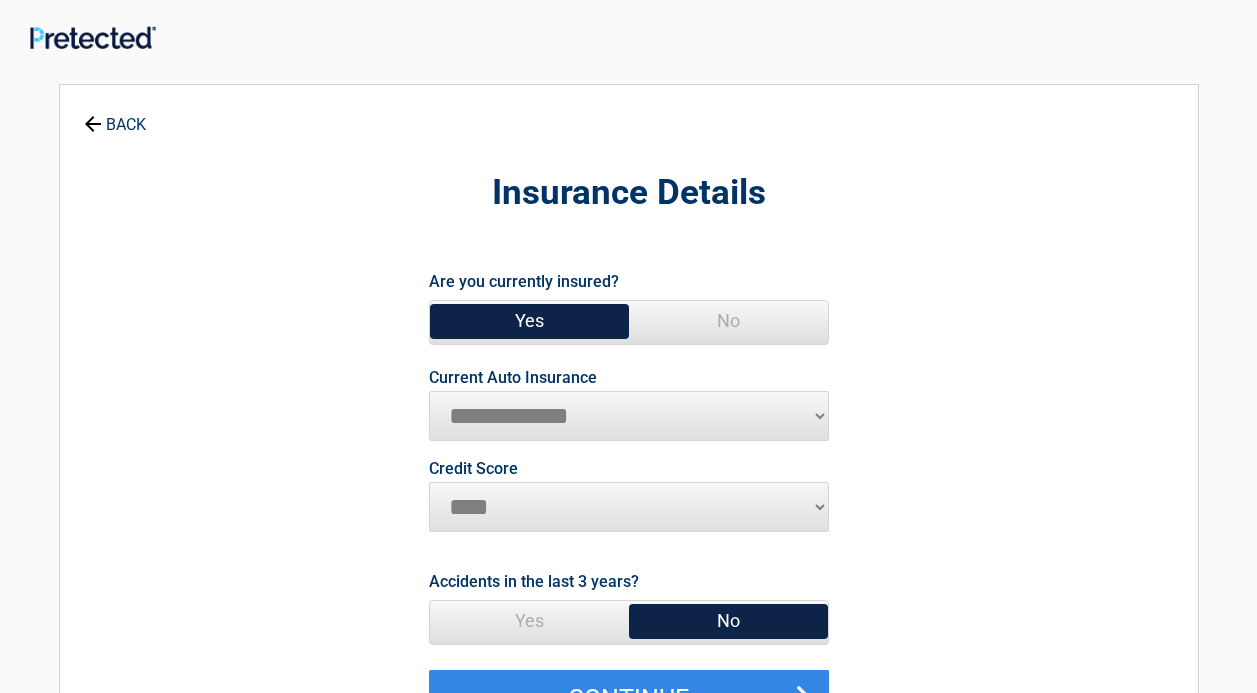 click on "**********" at bounding box center (629, 416) 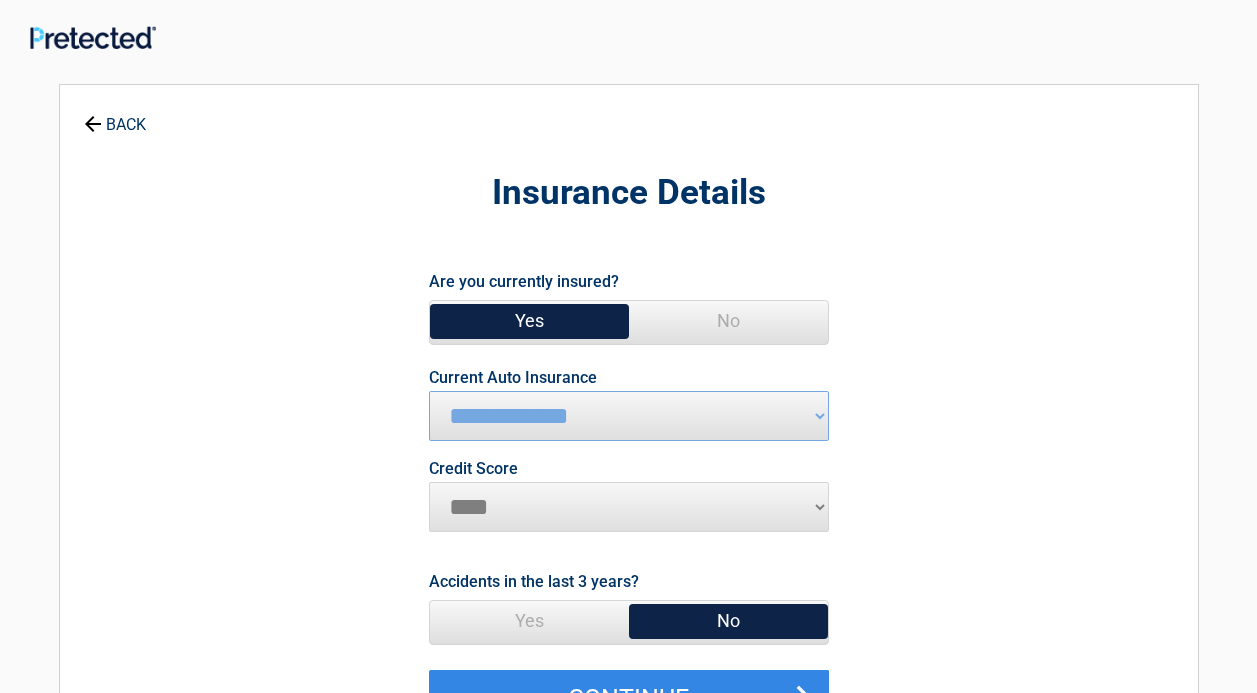 click on "*********
****
*******
****" at bounding box center [629, 507] 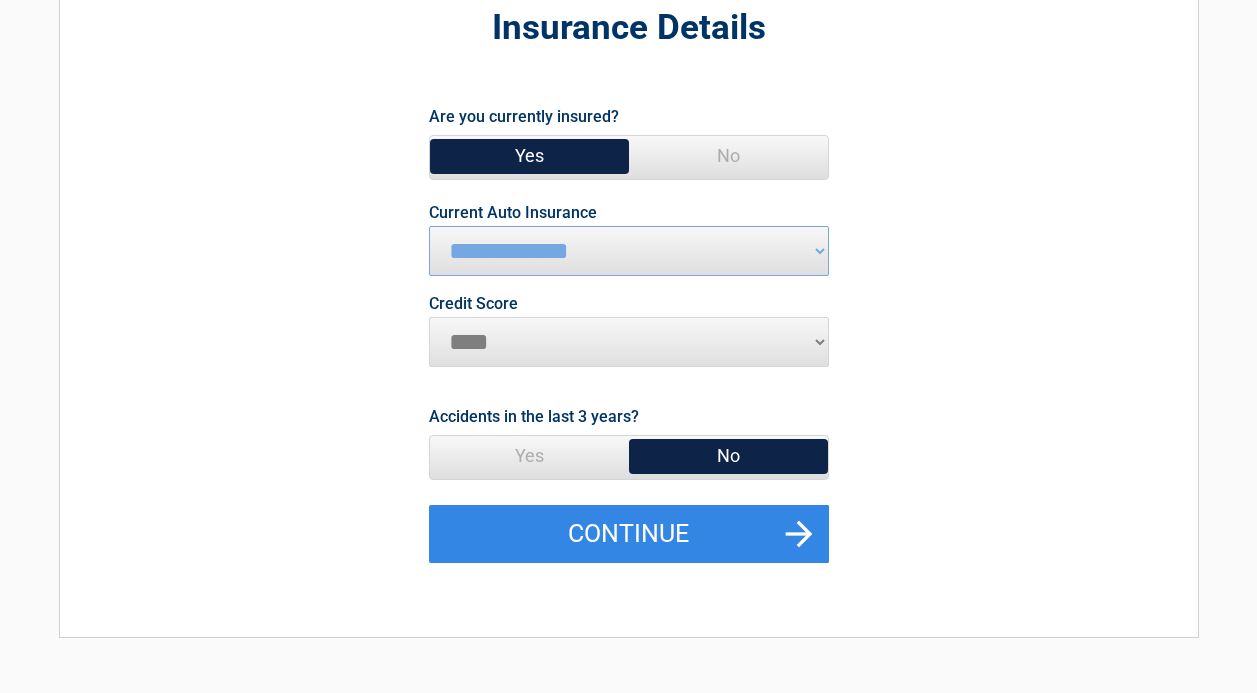 scroll, scrollTop: 168, scrollLeft: 0, axis: vertical 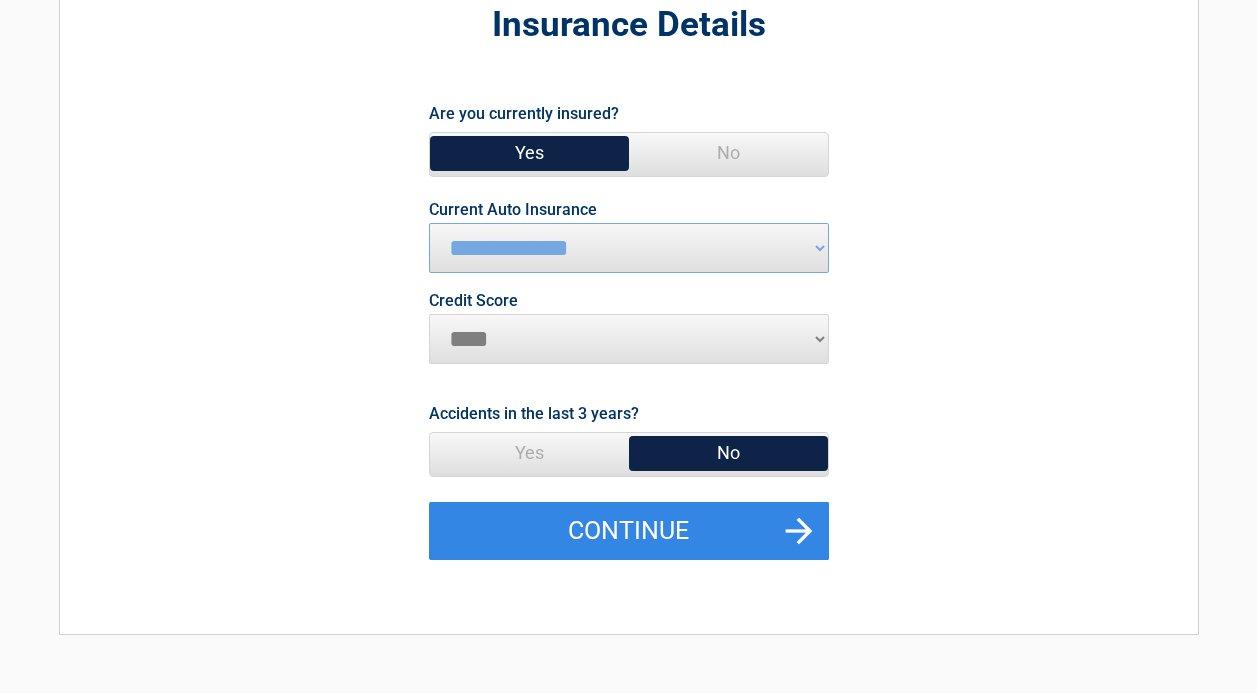 click on "No" at bounding box center [728, 453] 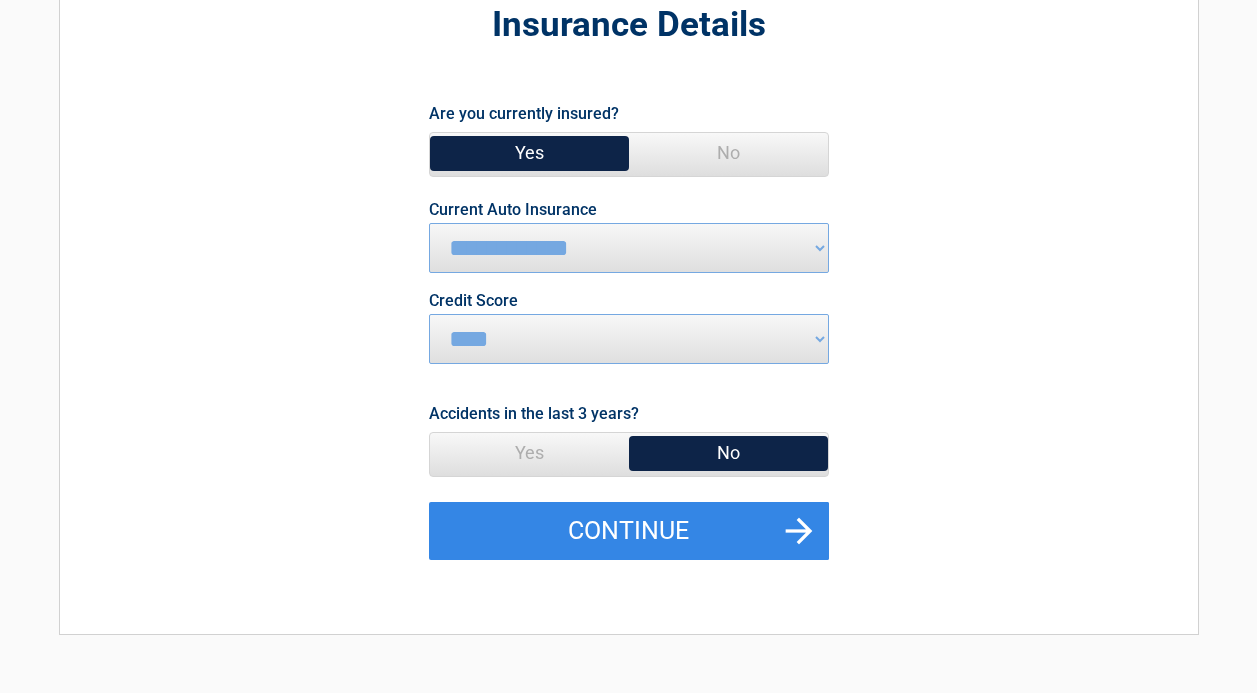 click on "*********
****
*******
****" at bounding box center (629, 339) 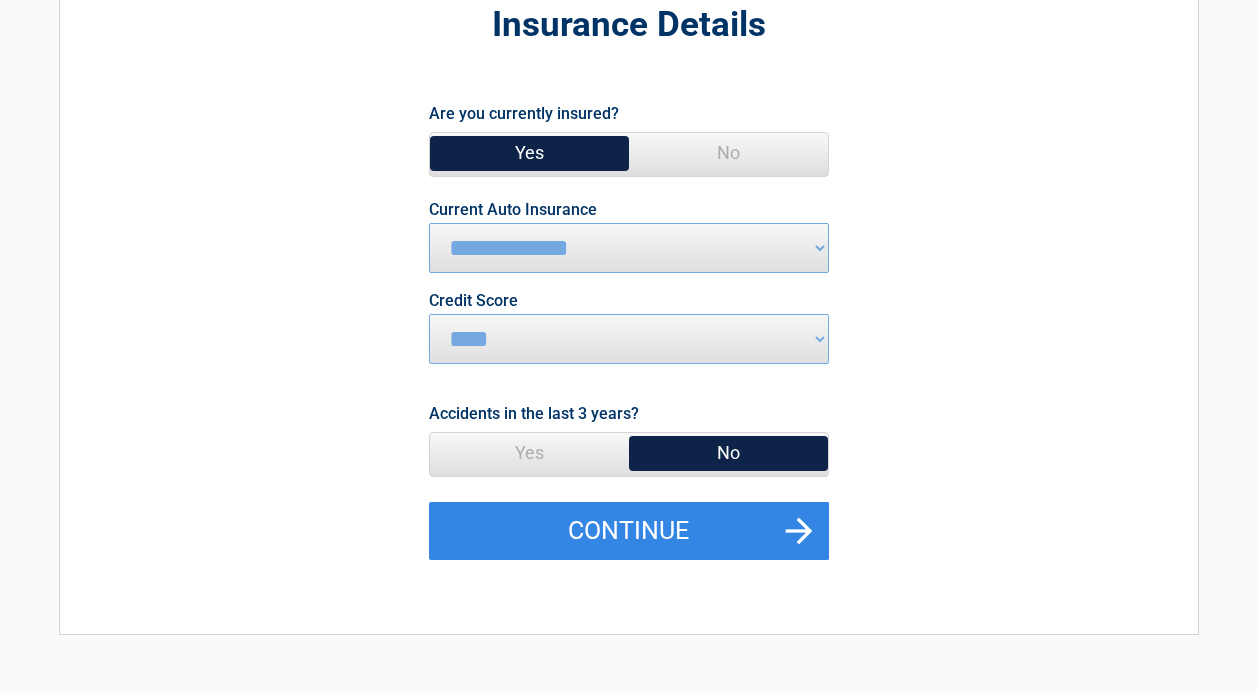select on "*********" 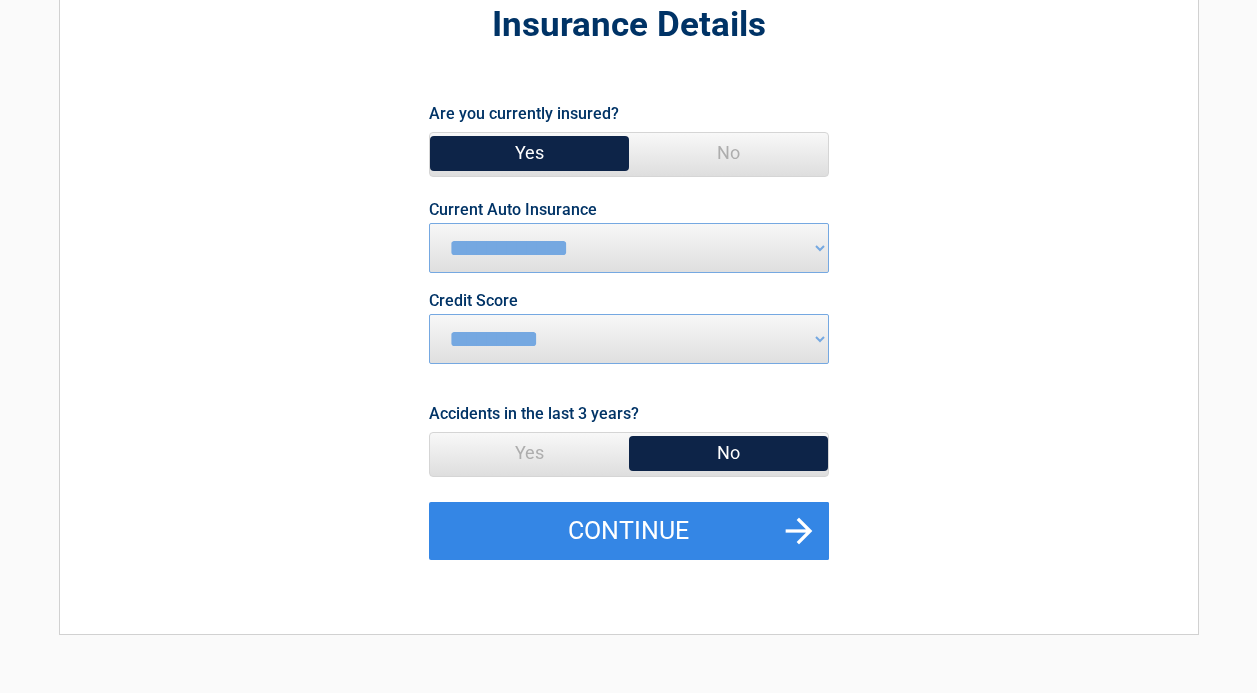 click on "*********
****
*******
****" at bounding box center (629, 339) 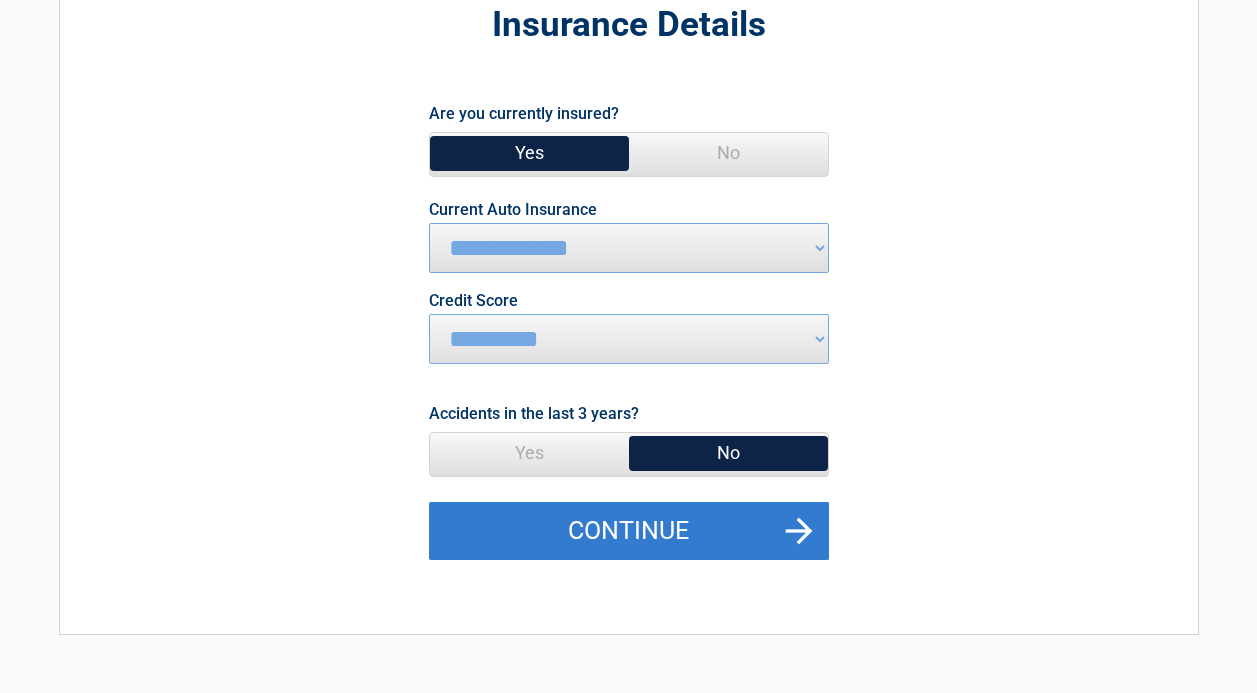 click on "Continue" at bounding box center [629, 531] 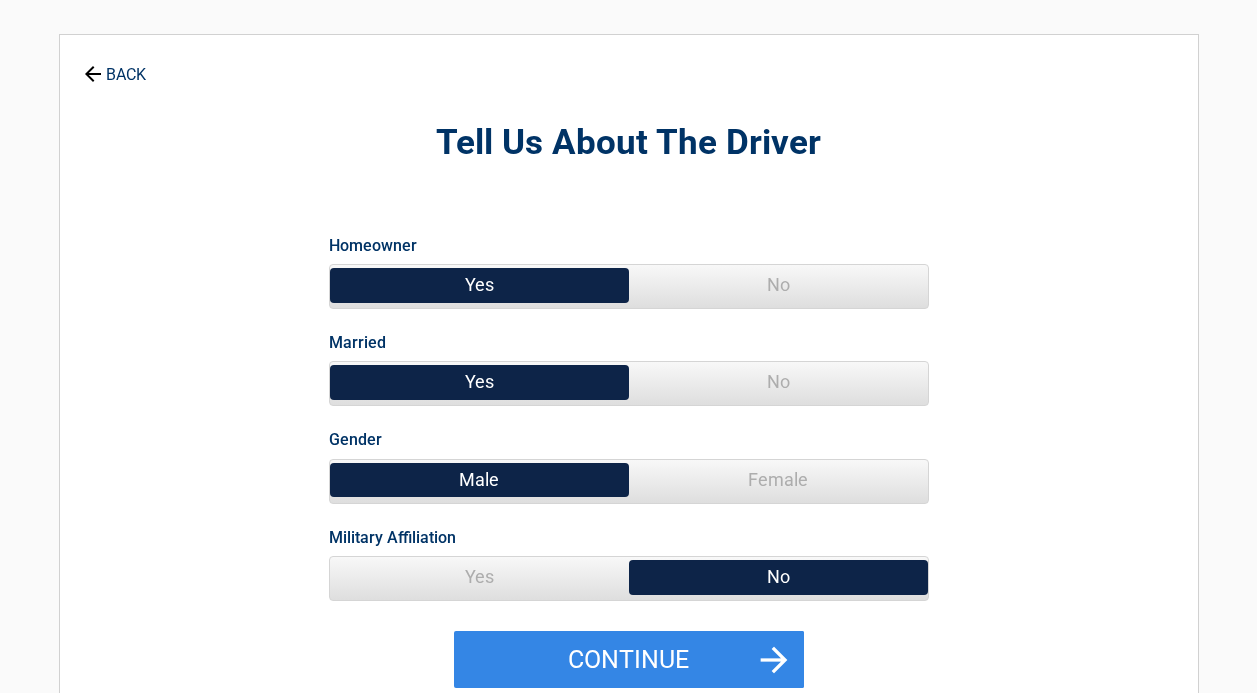scroll, scrollTop: 0, scrollLeft: 0, axis: both 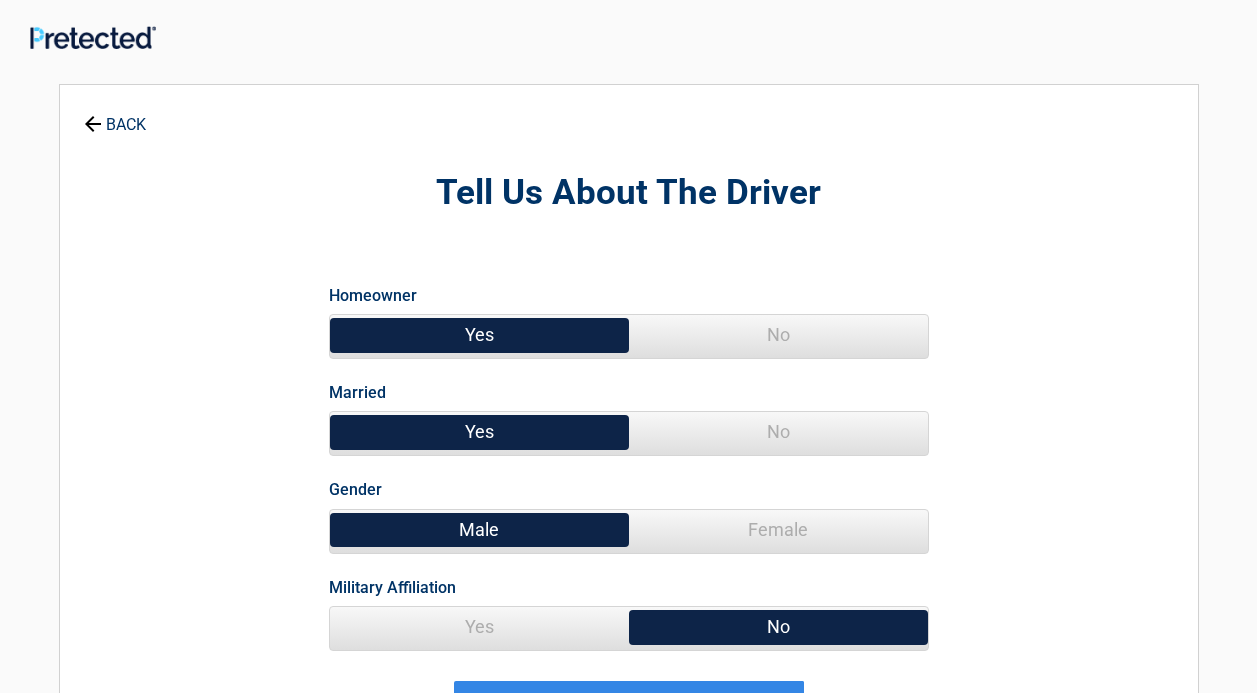click on "No" at bounding box center (778, 335) 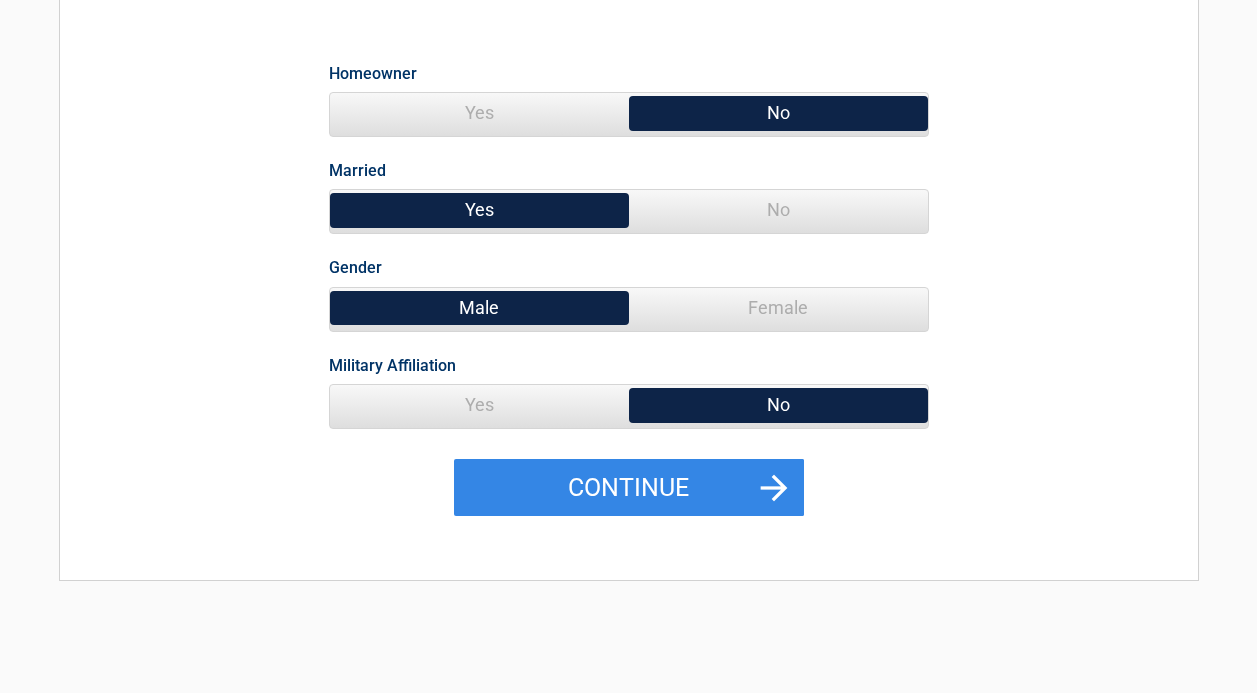 scroll, scrollTop: 235, scrollLeft: 0, axis: vertical 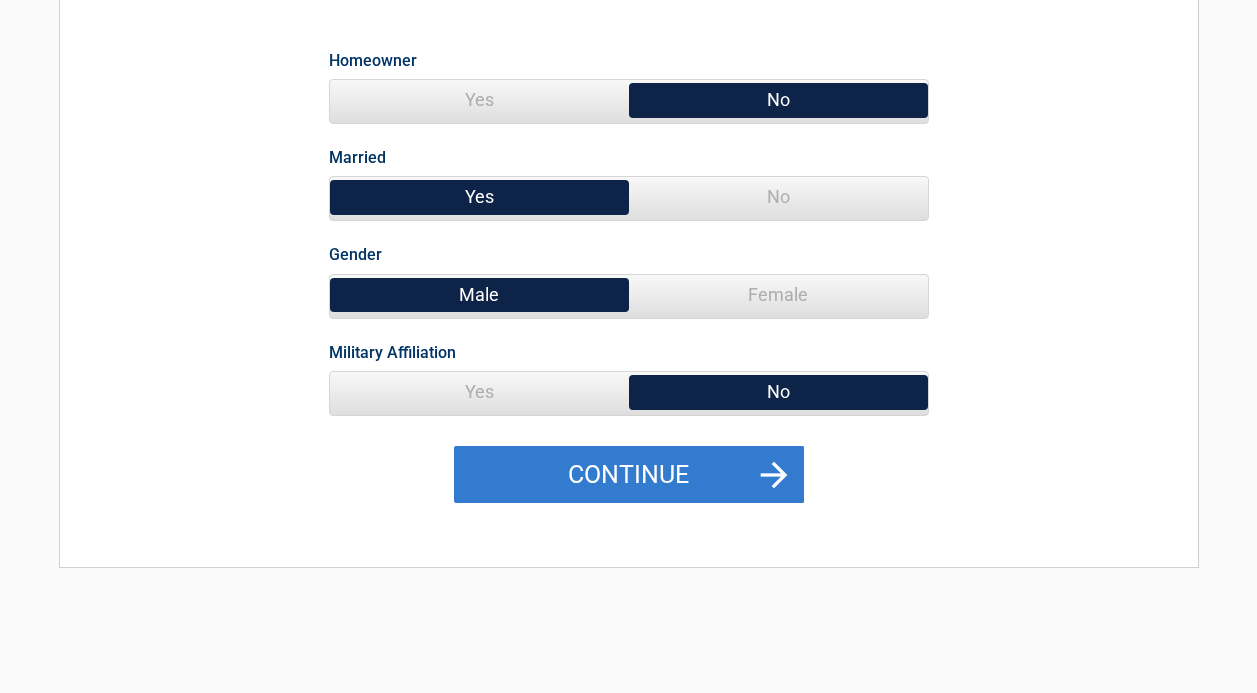 click on "Continue" at bounding box center (629, 475) 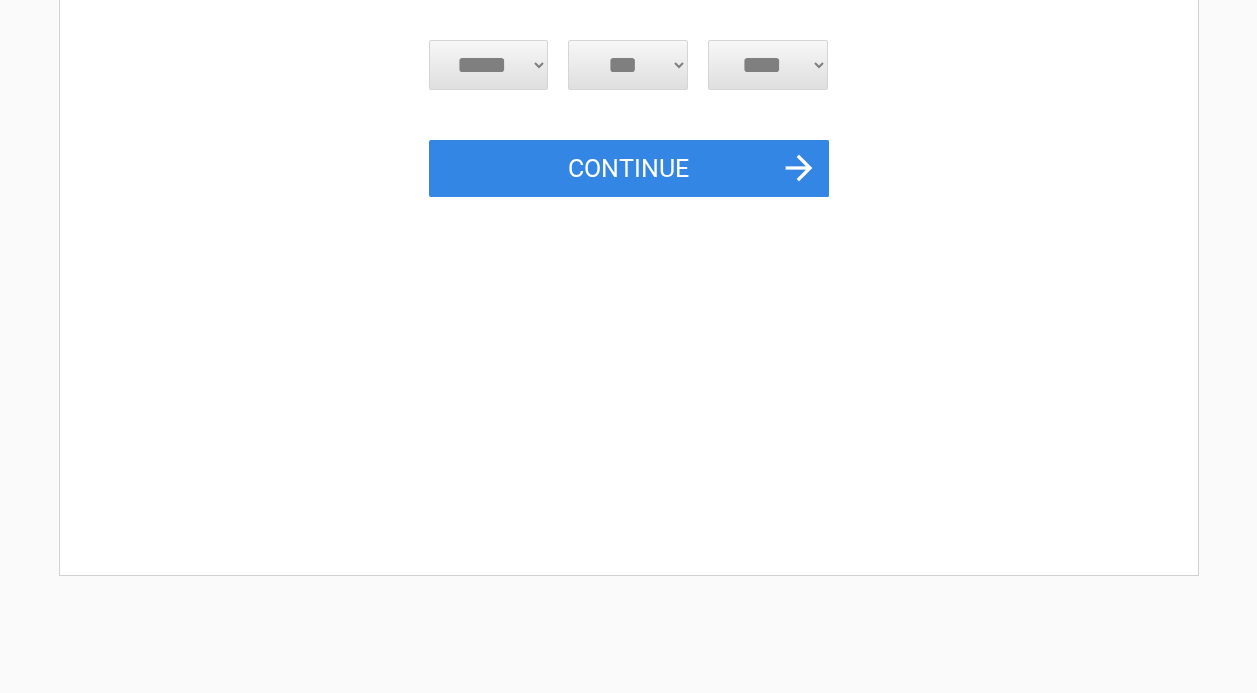scroll, scrollTop: 0, scrollLeft: 0, axis: both 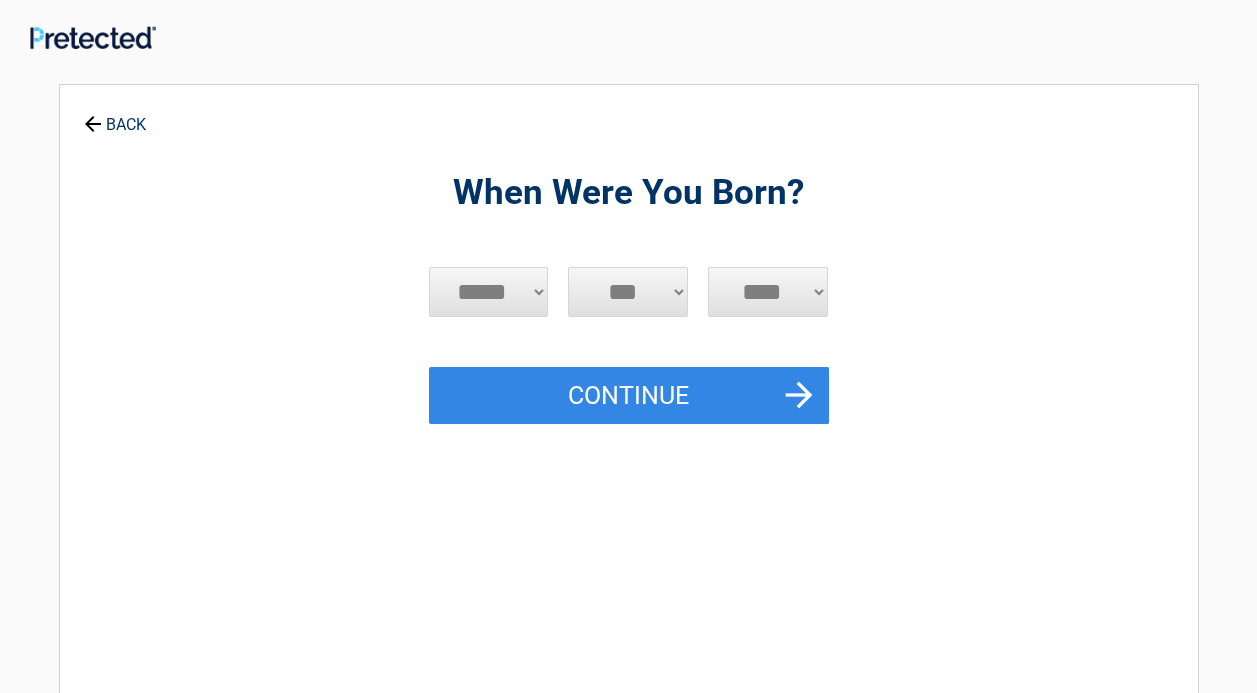 click on "*****
***
***
***
***
***
***
***
***
***
***
***
***" at bounding box center [489, 292] 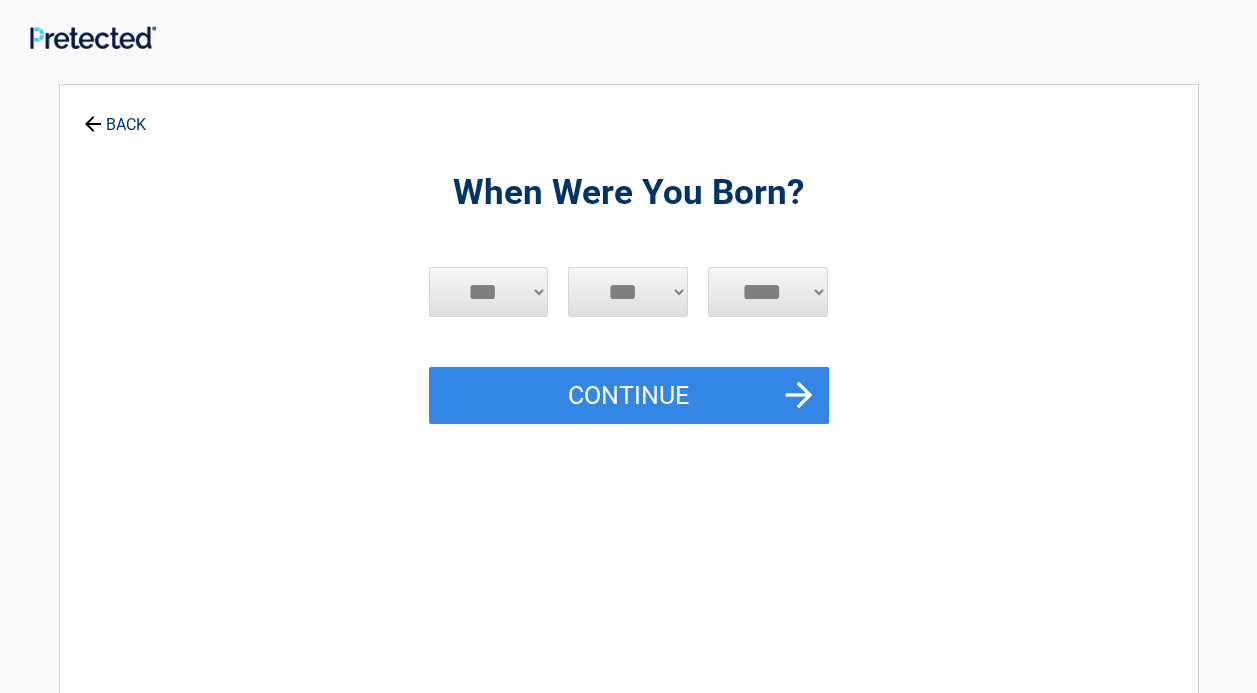 click on "*****
***
***
***
***
***
***
***
***
***
***
***
***" at bounding box center [489, 292] 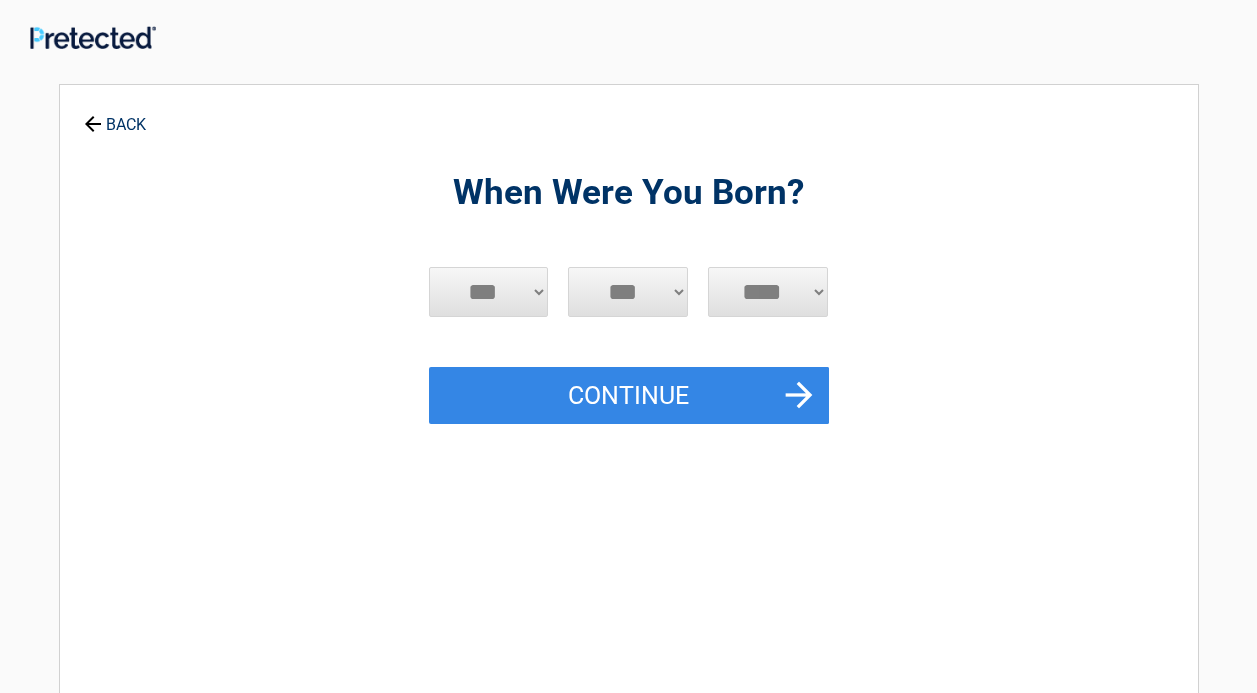 click on "*** * * * * * * * * * ** ** ** ** ** ** ** ** ** ** ** ** ** ** ** ** ** ** ** ** ** **" at bounding box center [628, 292] 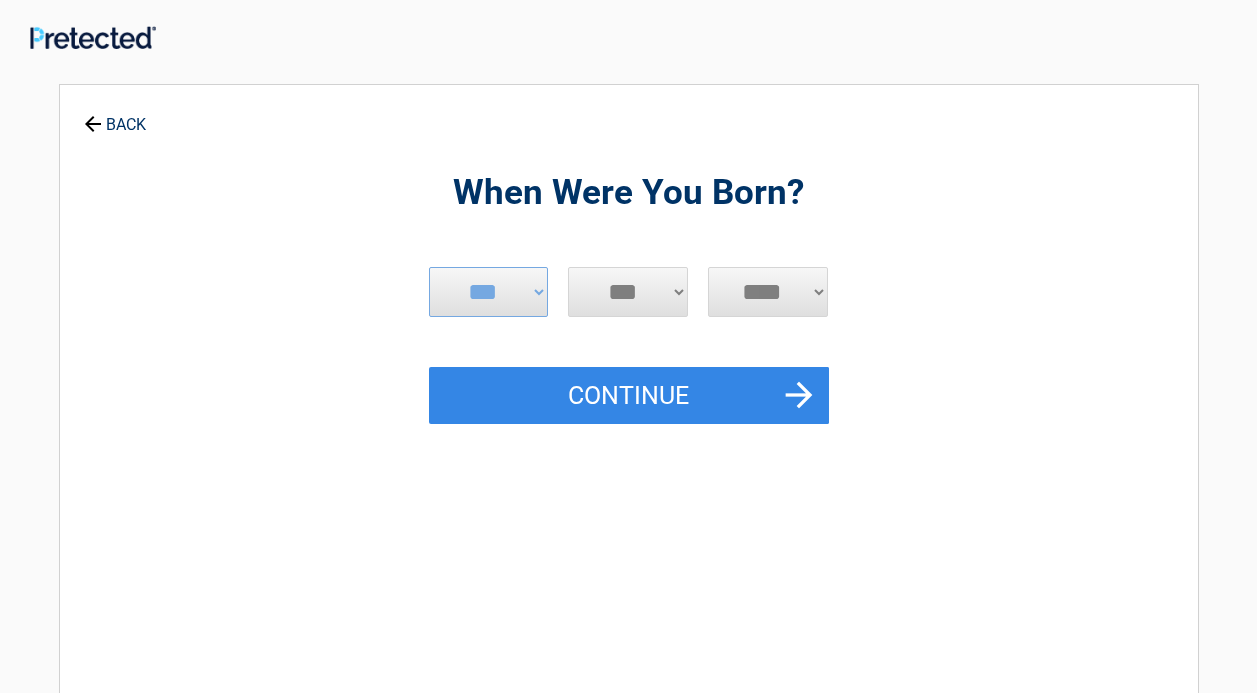 select on "**" 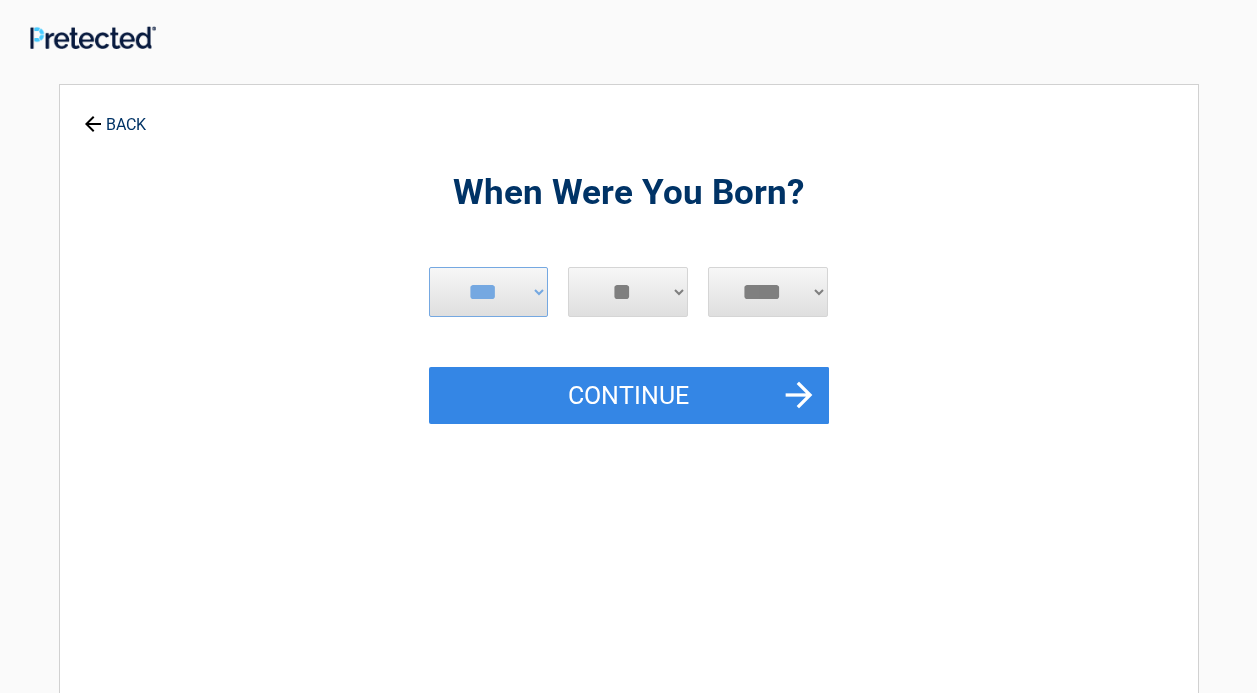 click on "*** * * * * * * * * * ** ** ** ** ** ** ** ** ** ** ** ** ** ** ** ** ** ** ** ** ** **" at bounding box center [628, 292] 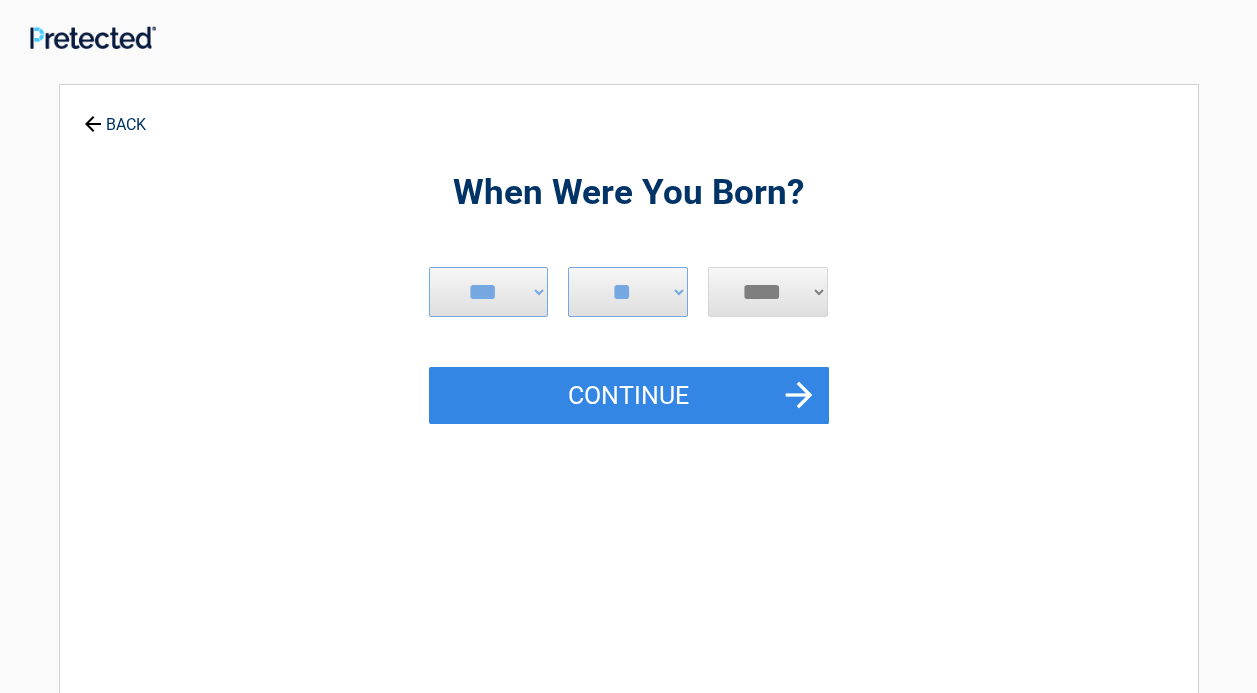select on "****" 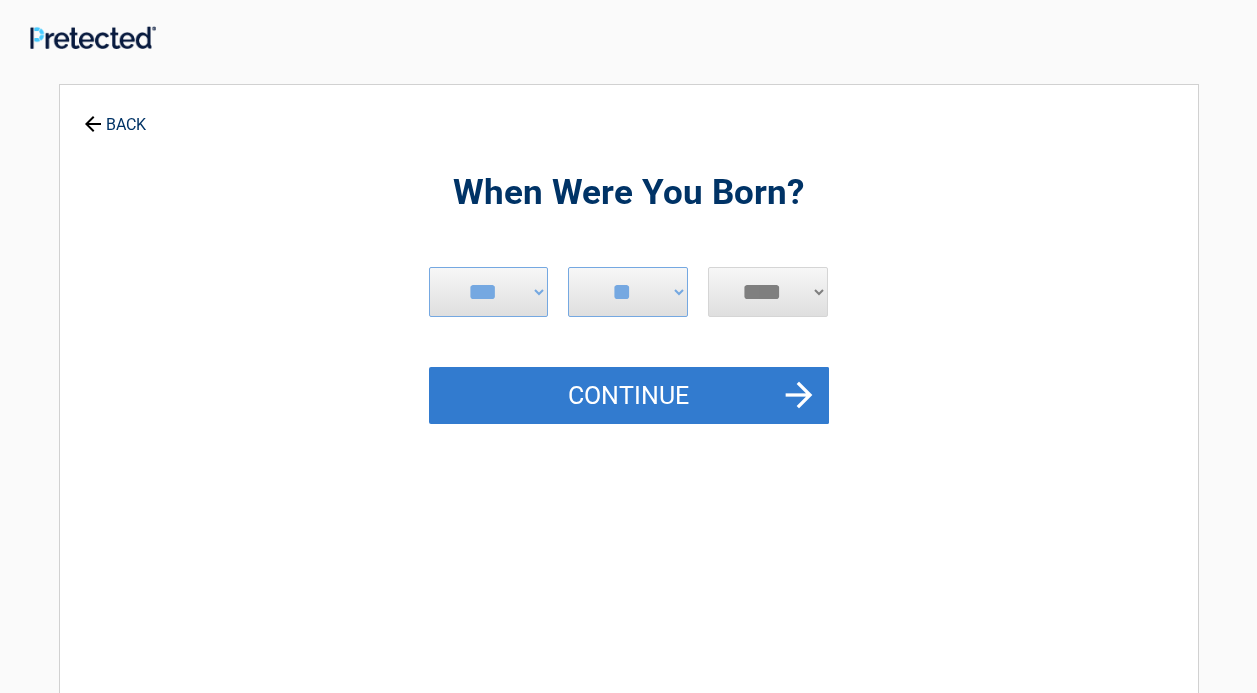 click on "Continue" at bounding box center (629, 396) 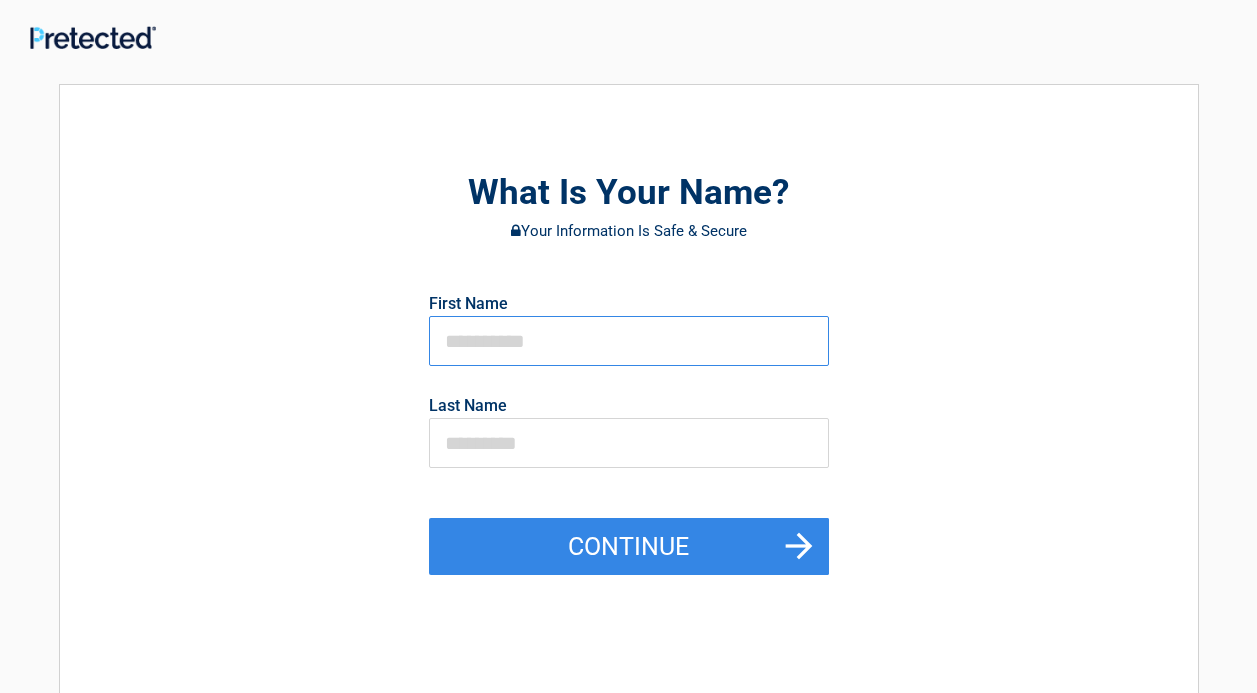 click at bounding box center [629, 341] 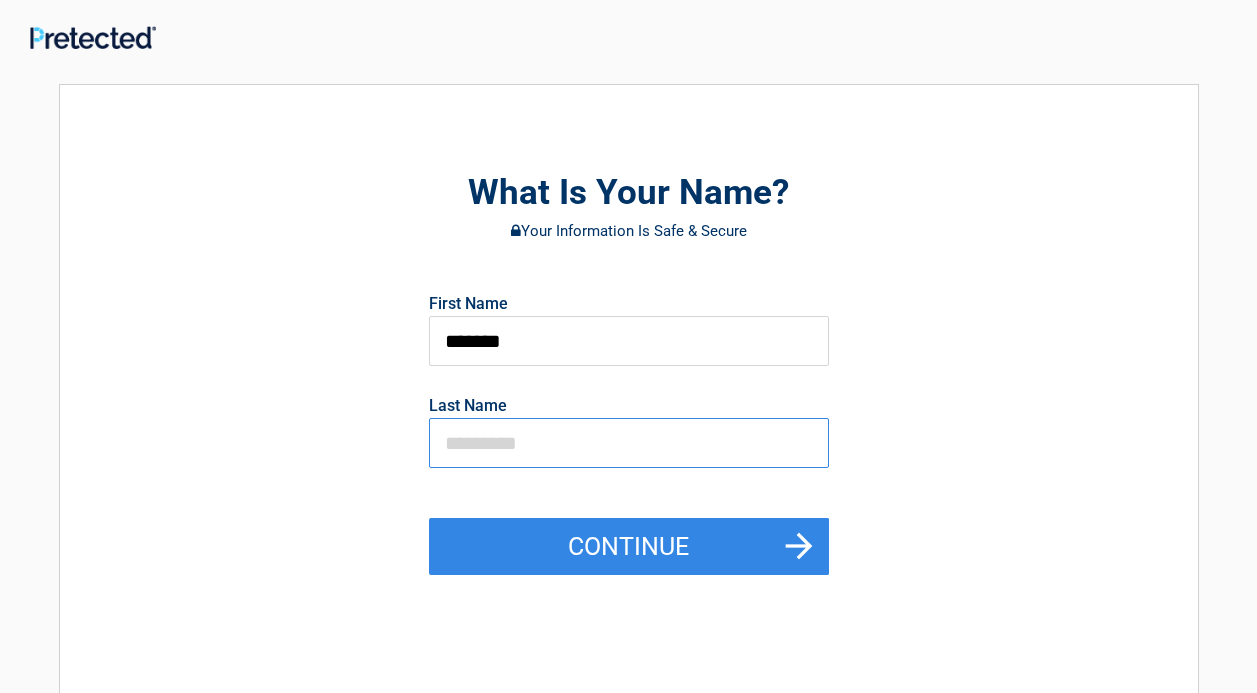 click at bounding box center (629, 443) 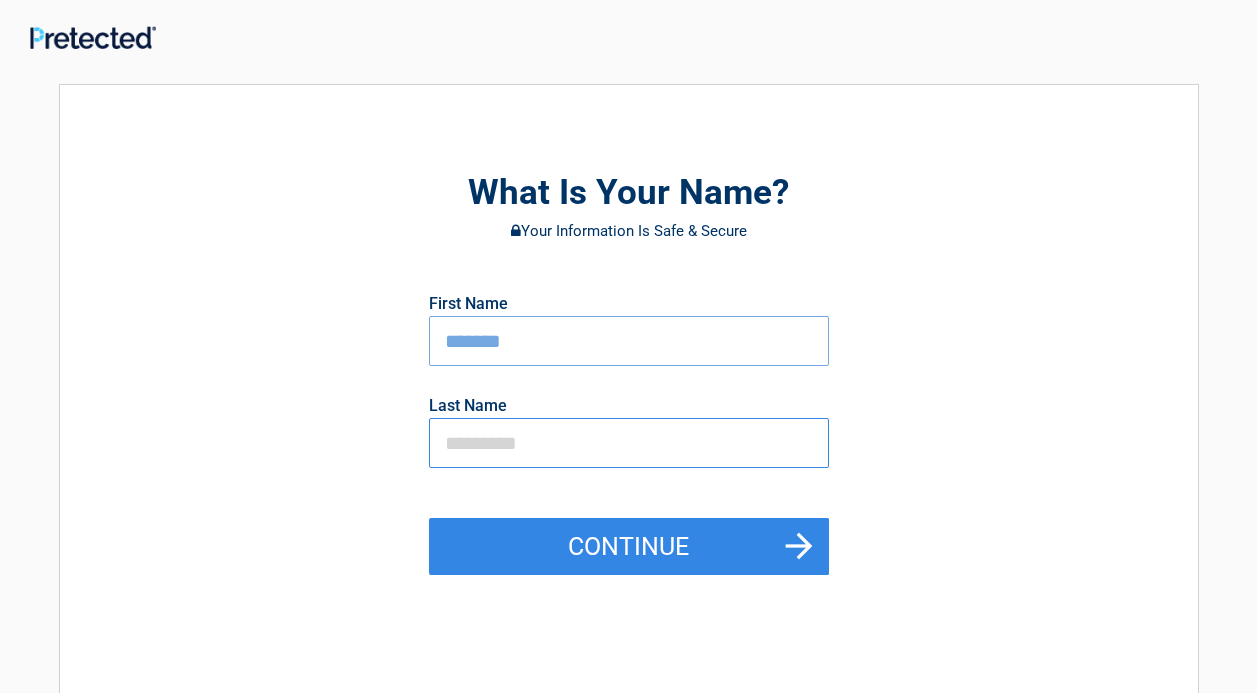 type on "**********" 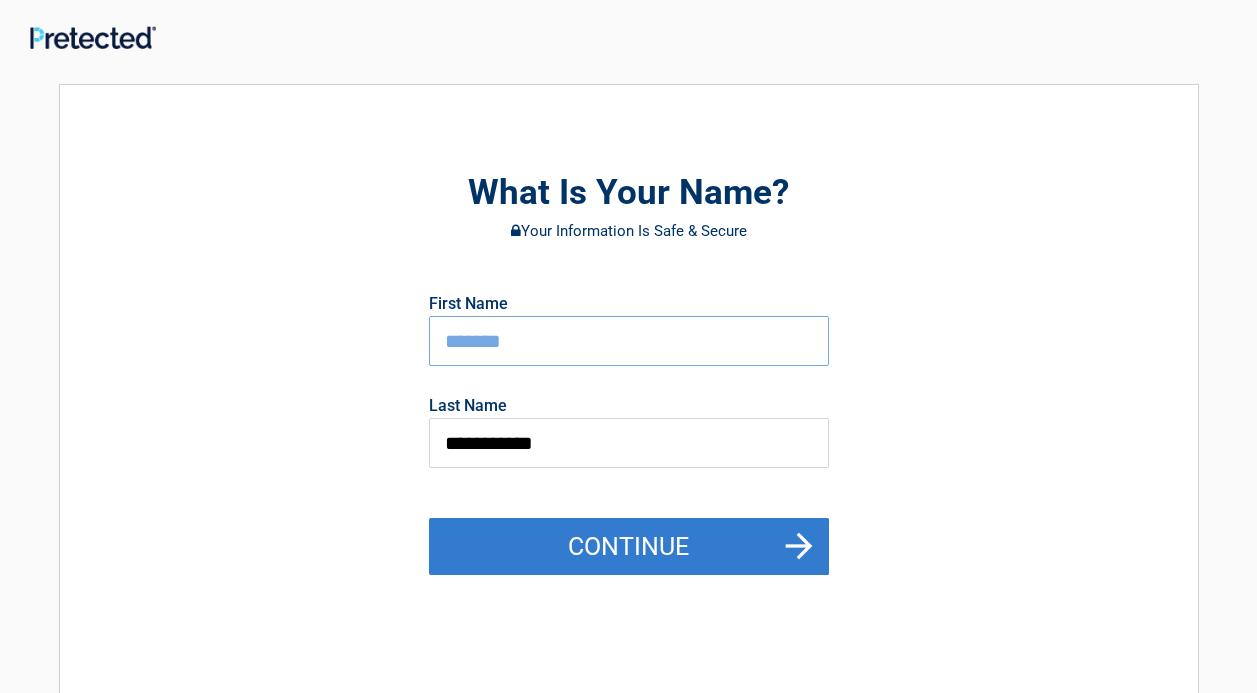 click on "Continue" at bounding box center [629, 547] 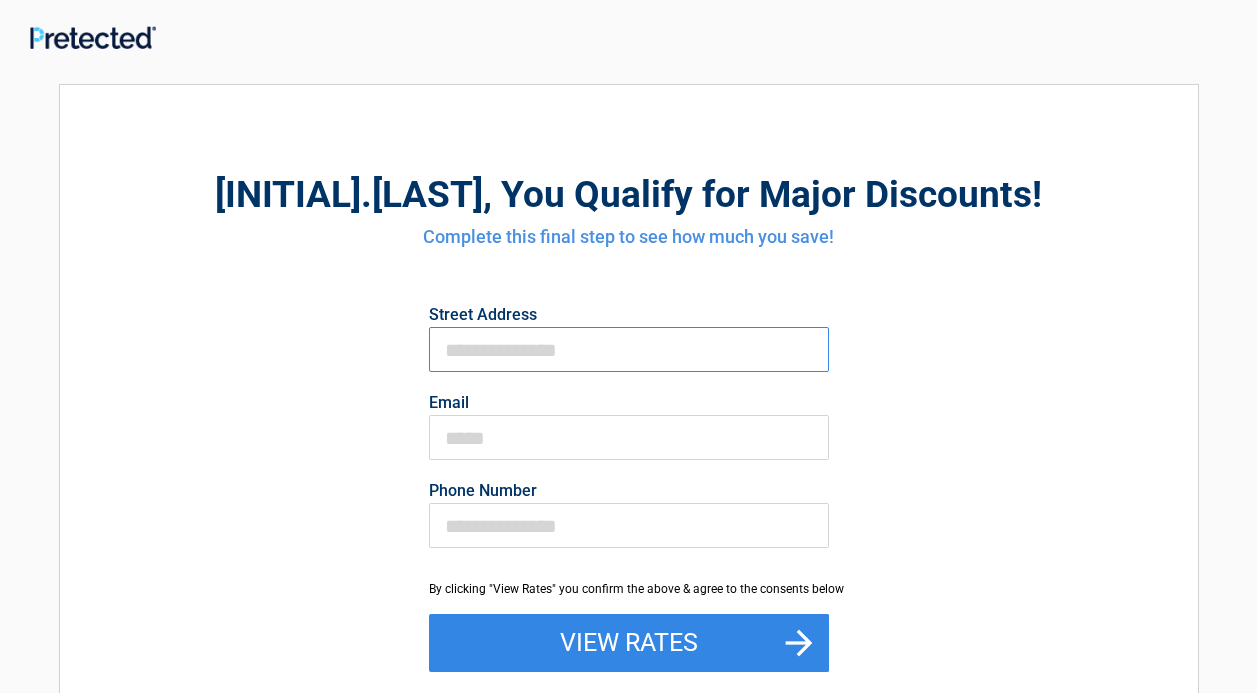 click on "First Name" at bounding box center [629, 349] 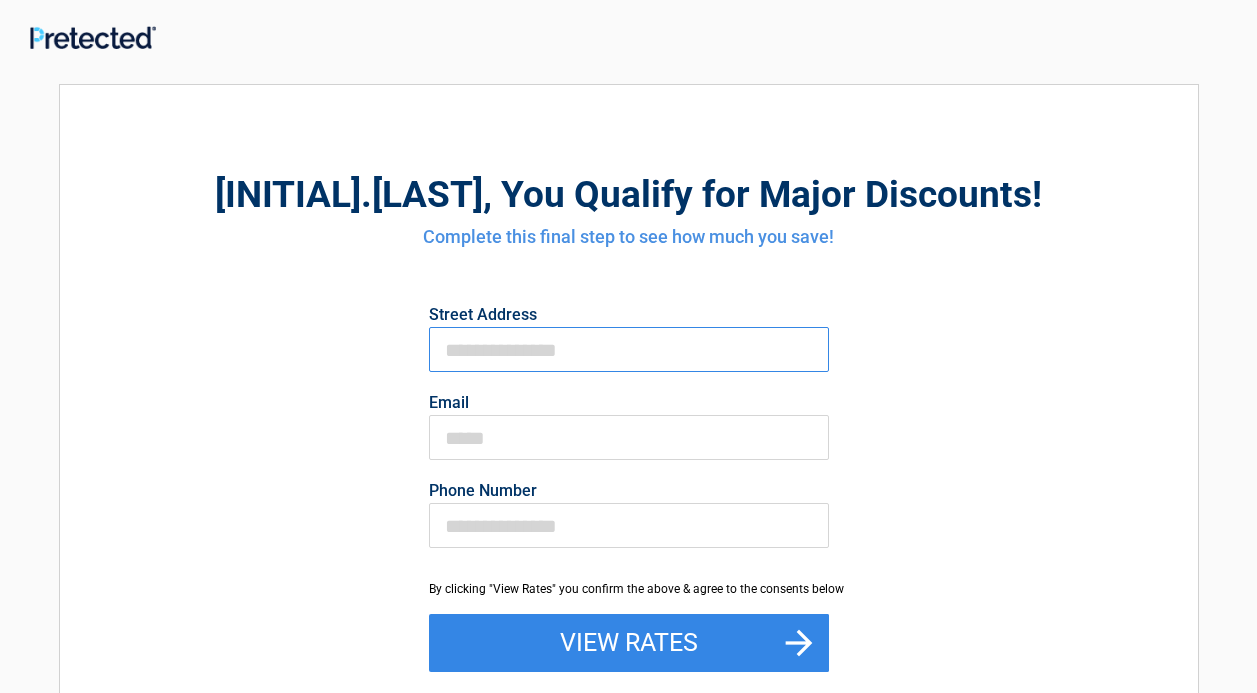 type on "**********" 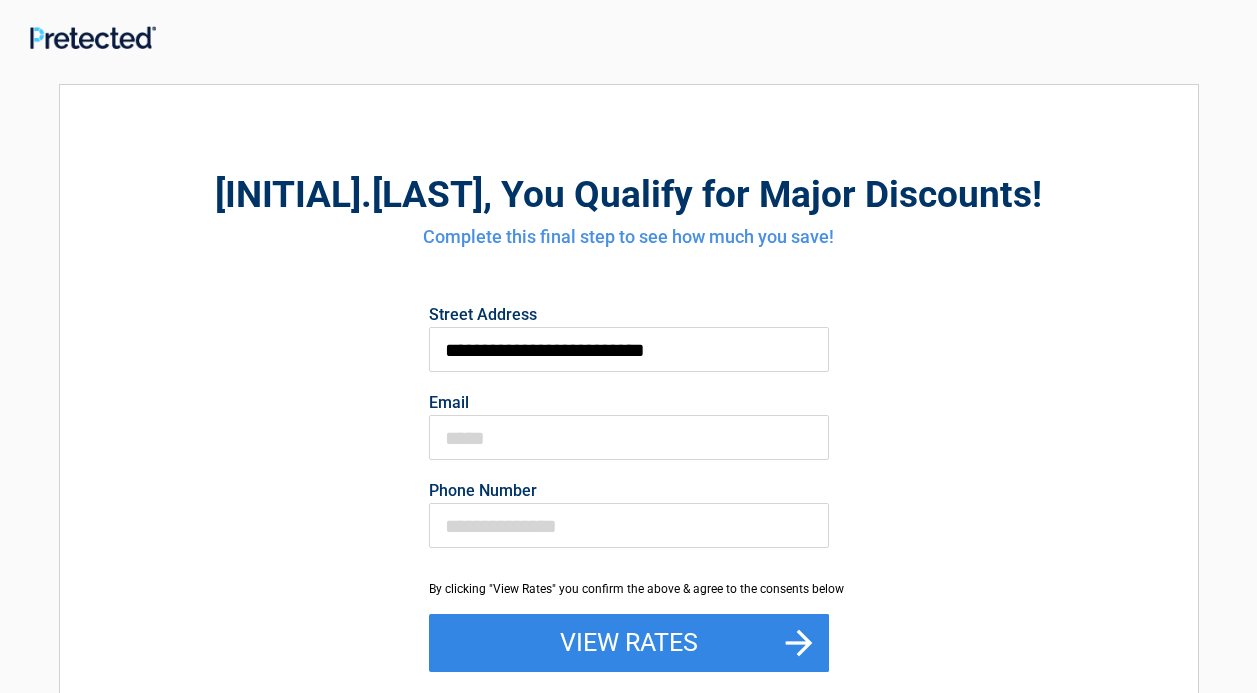 type on "**********" 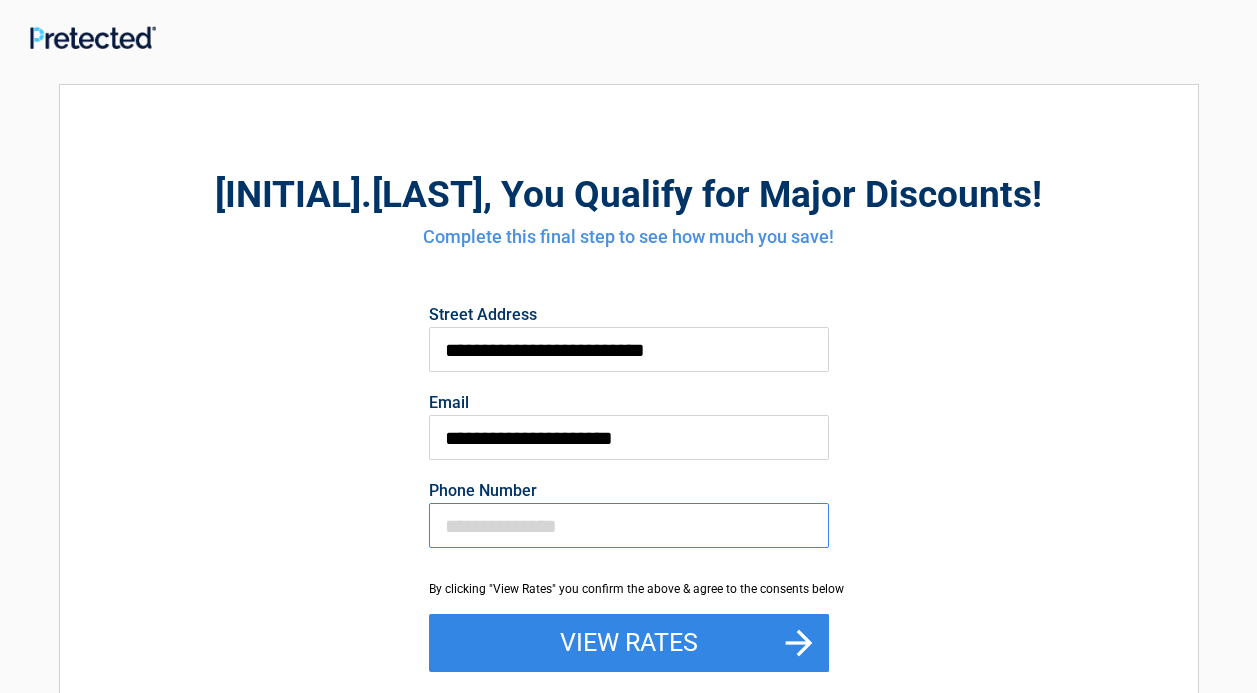 type on "**********" 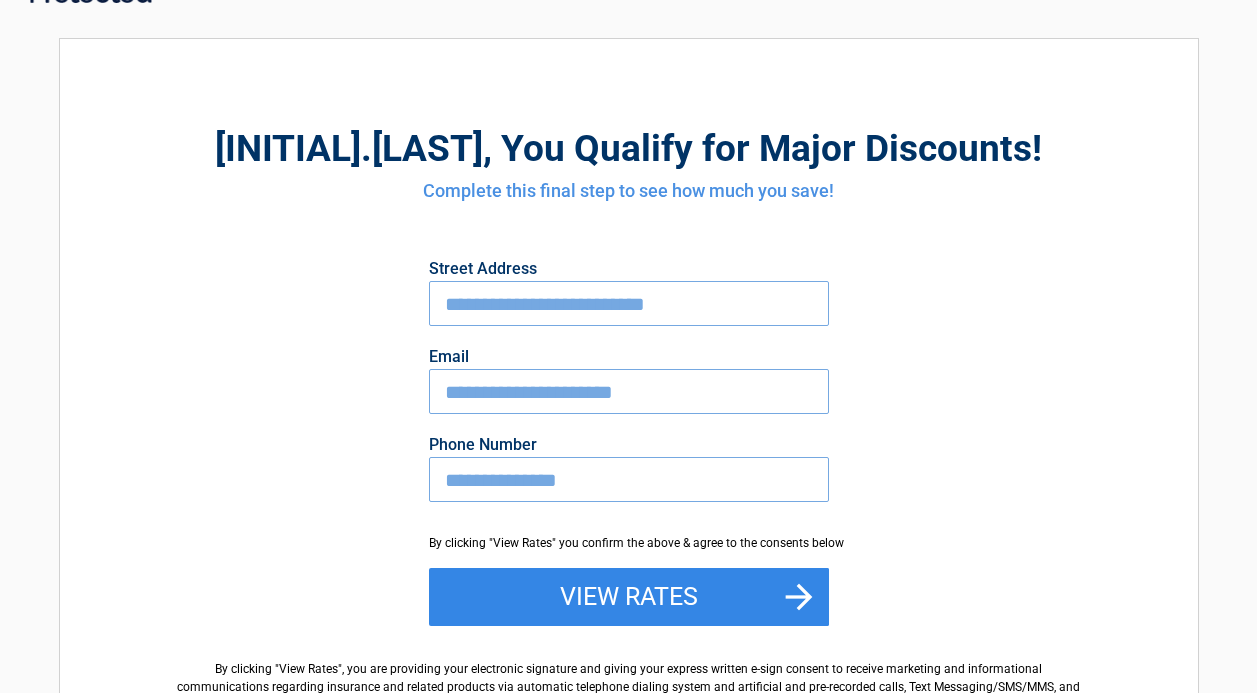 scroll, scrollTop: 66, scrollLeft: 0, axis: vertical 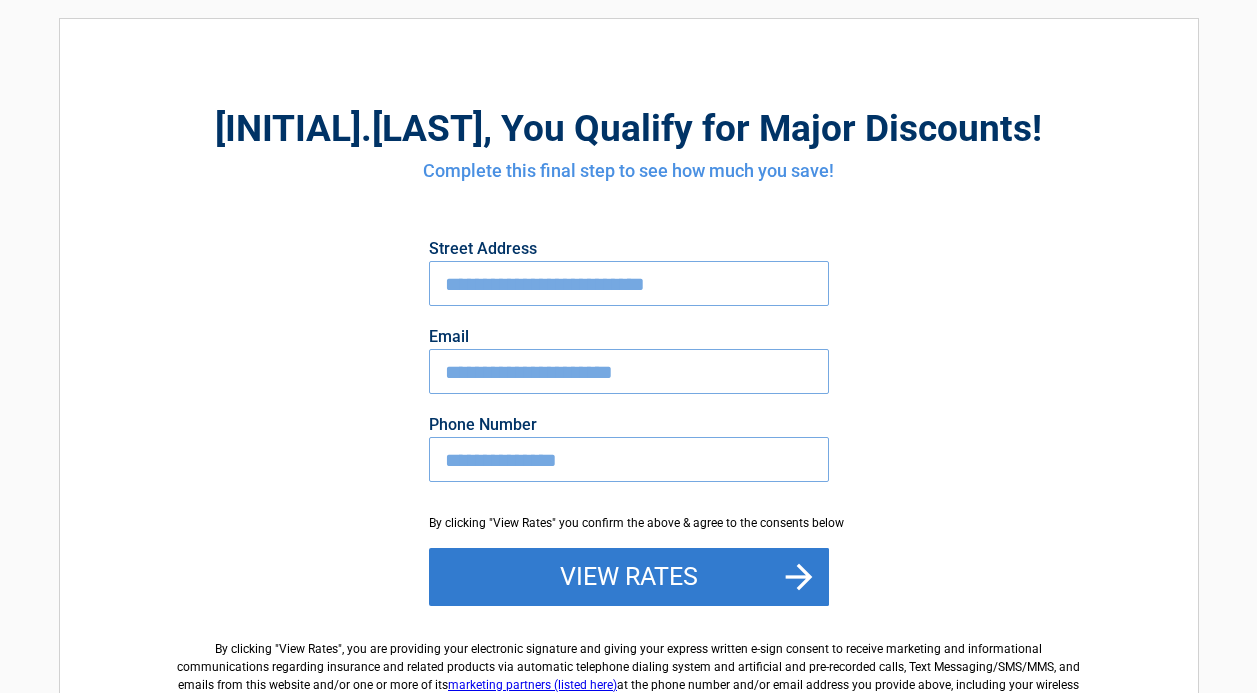 click on "View Rates" at bounding box center [629, 577] 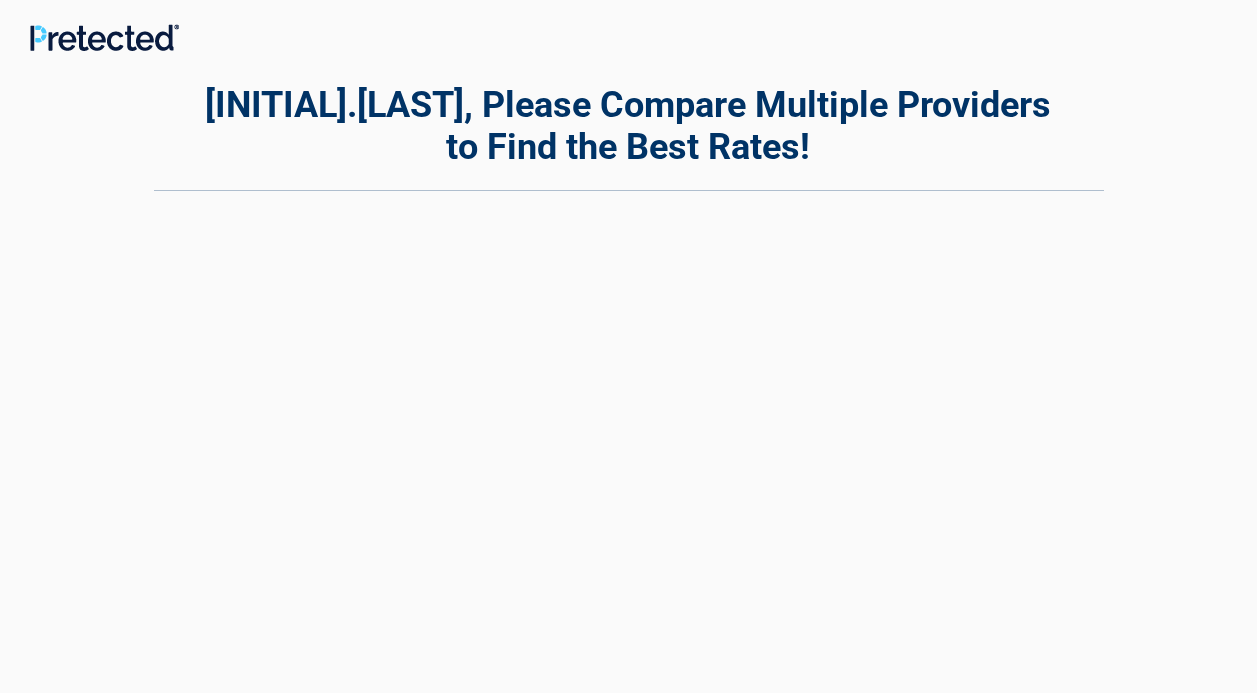 scroll, scrollTop: 0, scrollLeft: 0, axis: both 